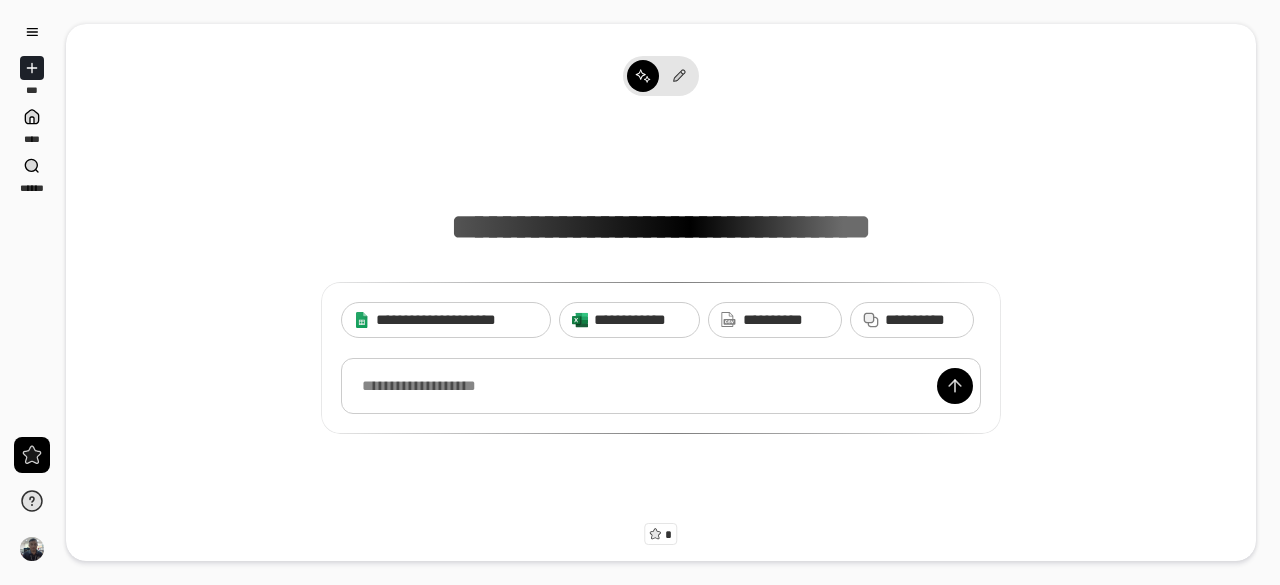 scroll, scrollTop: 0, scrollLeft: 0, axis: both 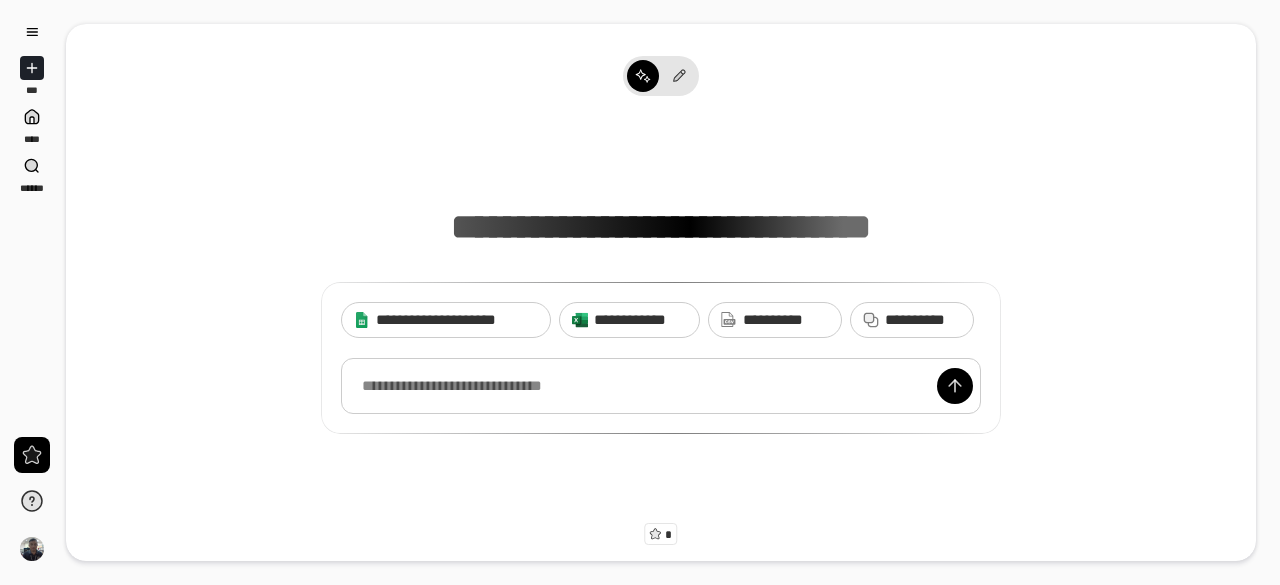 click at bounding box center [661, 386] 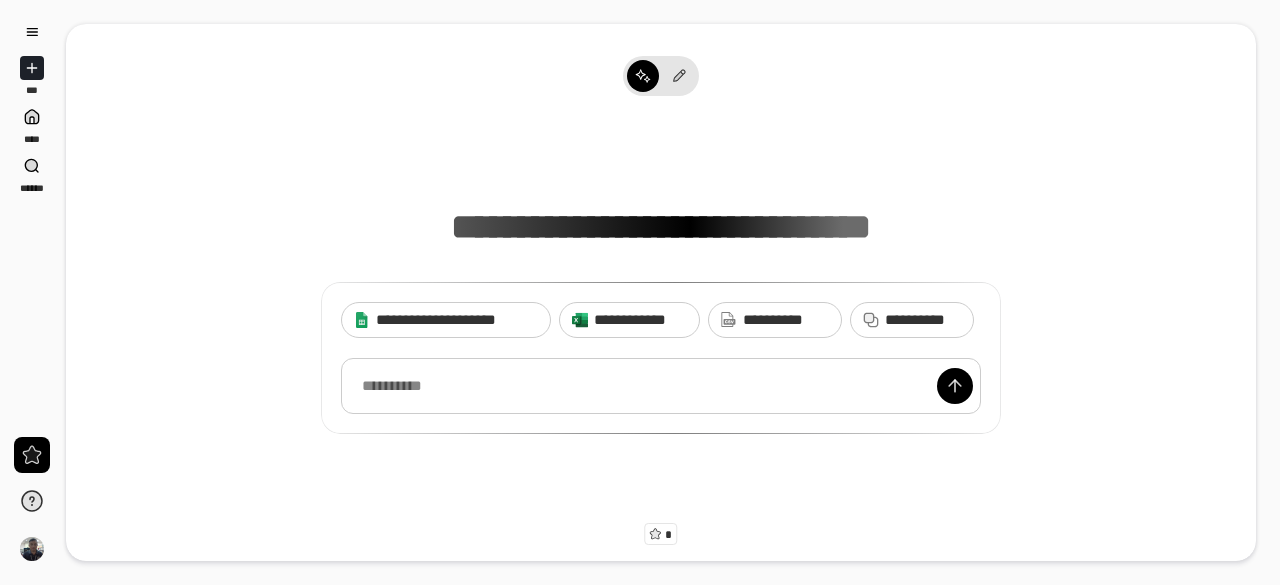 type 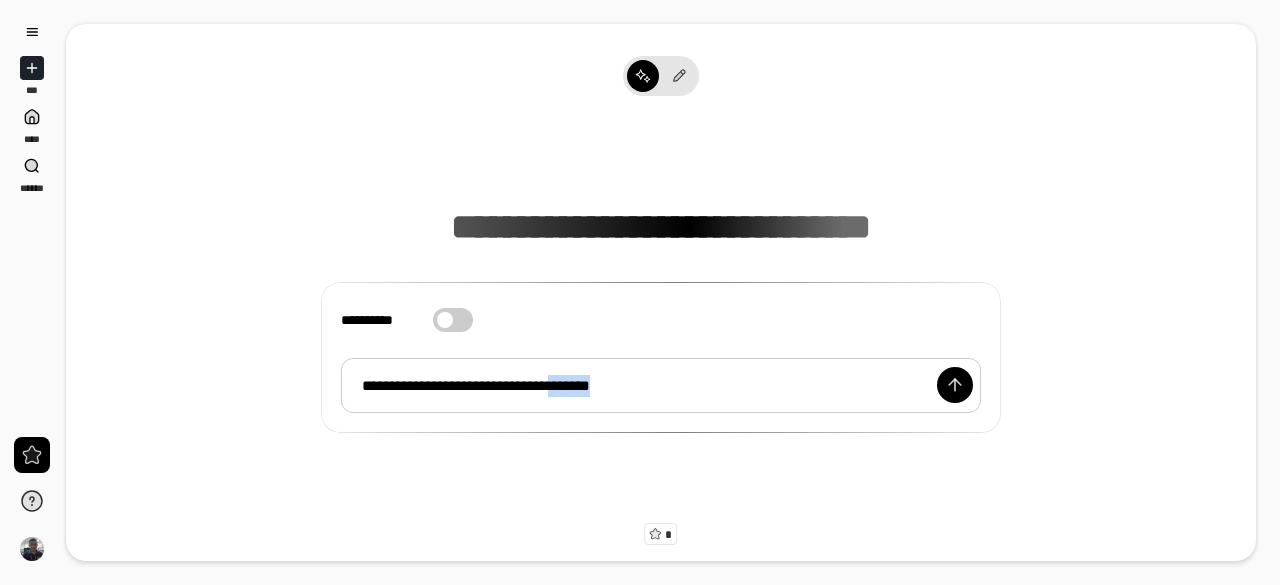 drag, startPoint x: 638, startPoint y: 383, endPoint x: 582, endPoint y: 397, distance: 57.72348 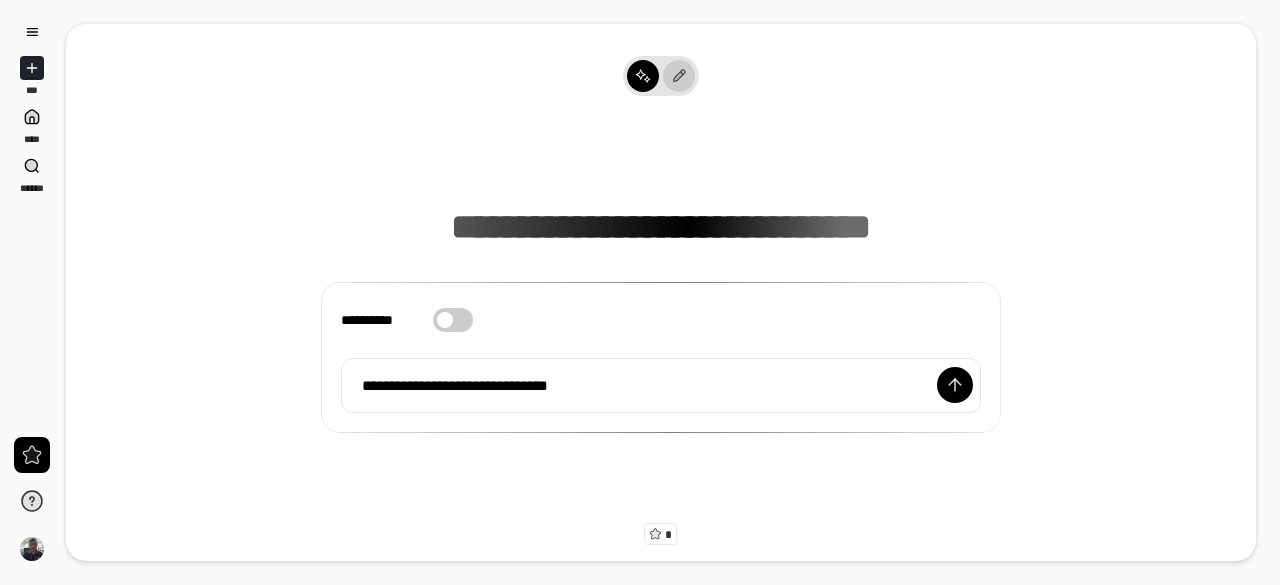 click 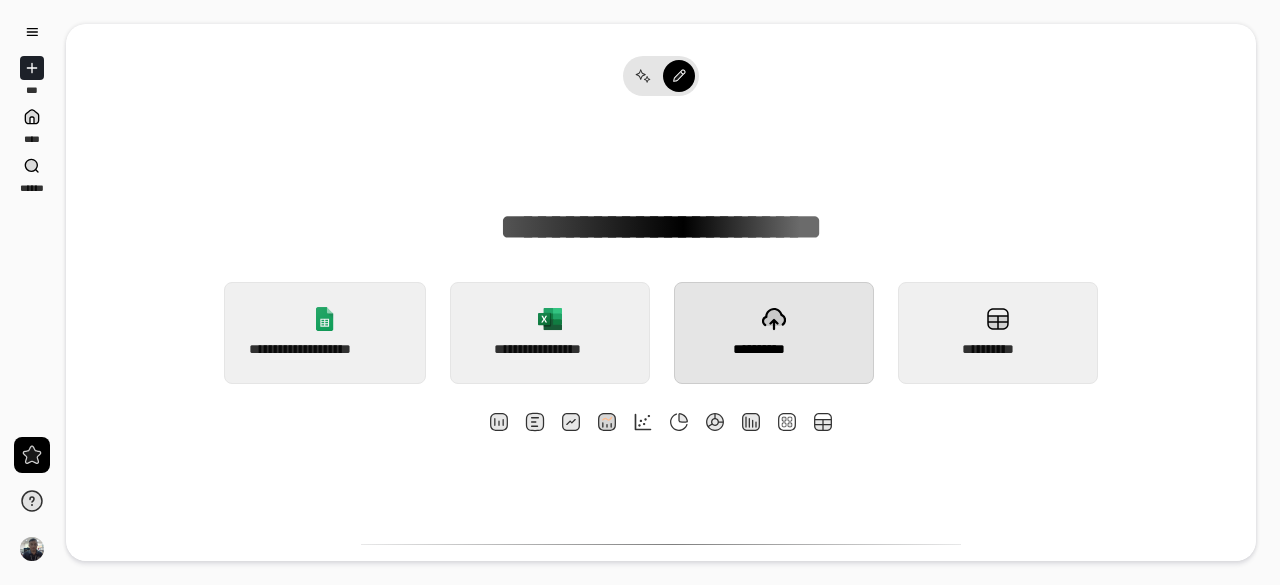click on "**********" at bounding box center [773, 349] 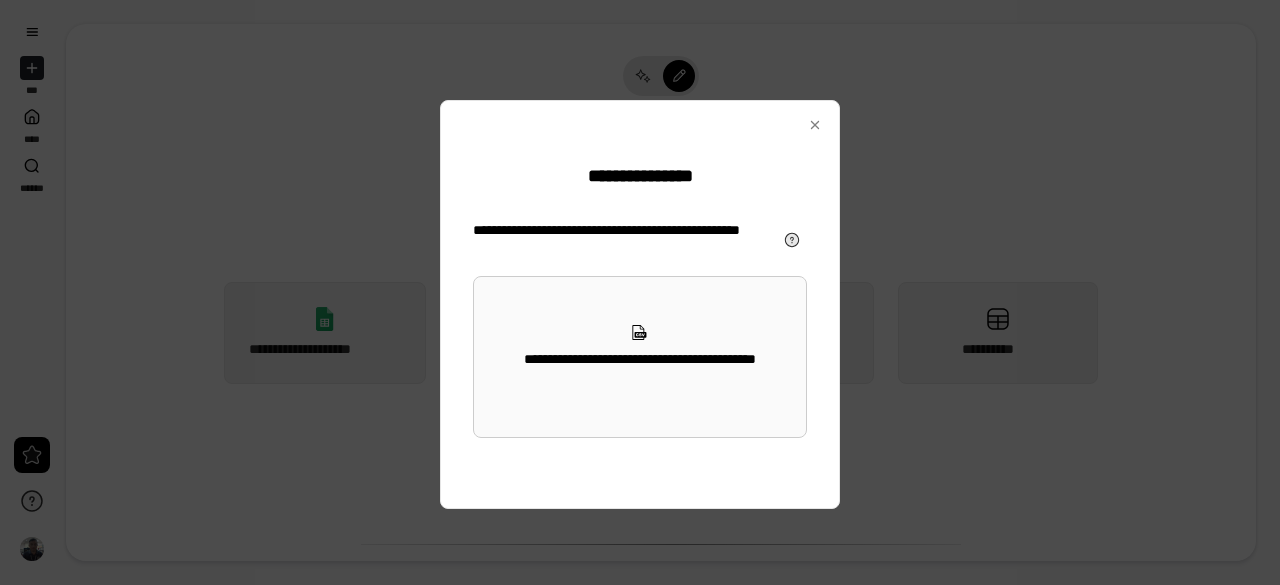 click on "**********" at bounding box center (639, 357) 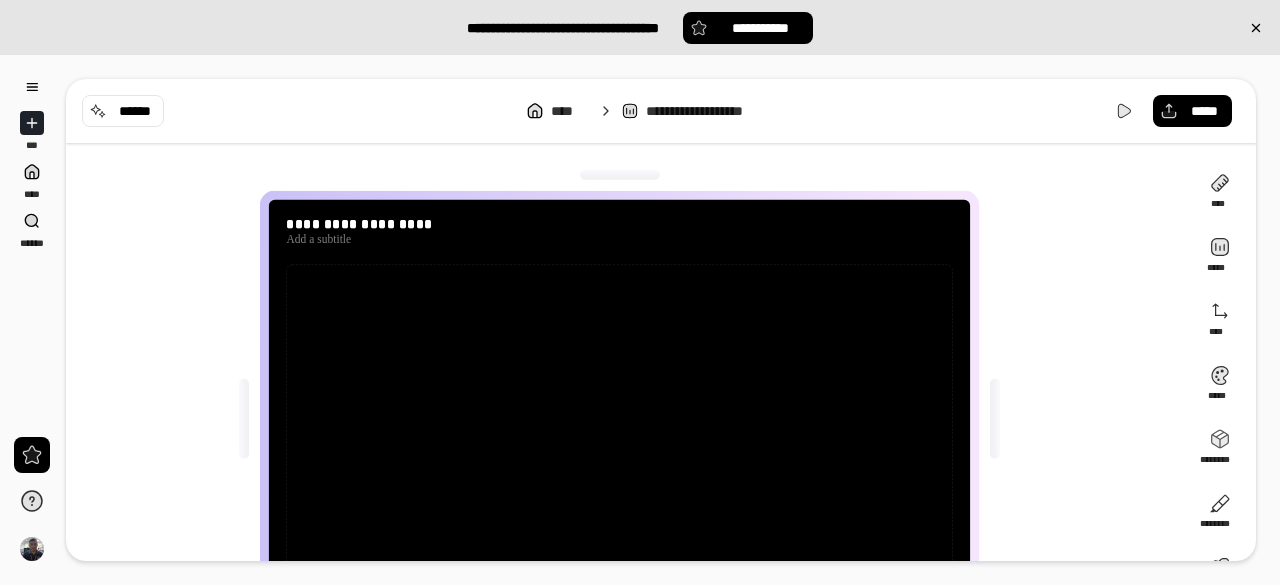 scroll, scrollTop: 122, scrollLeft: 0, axis: vertical 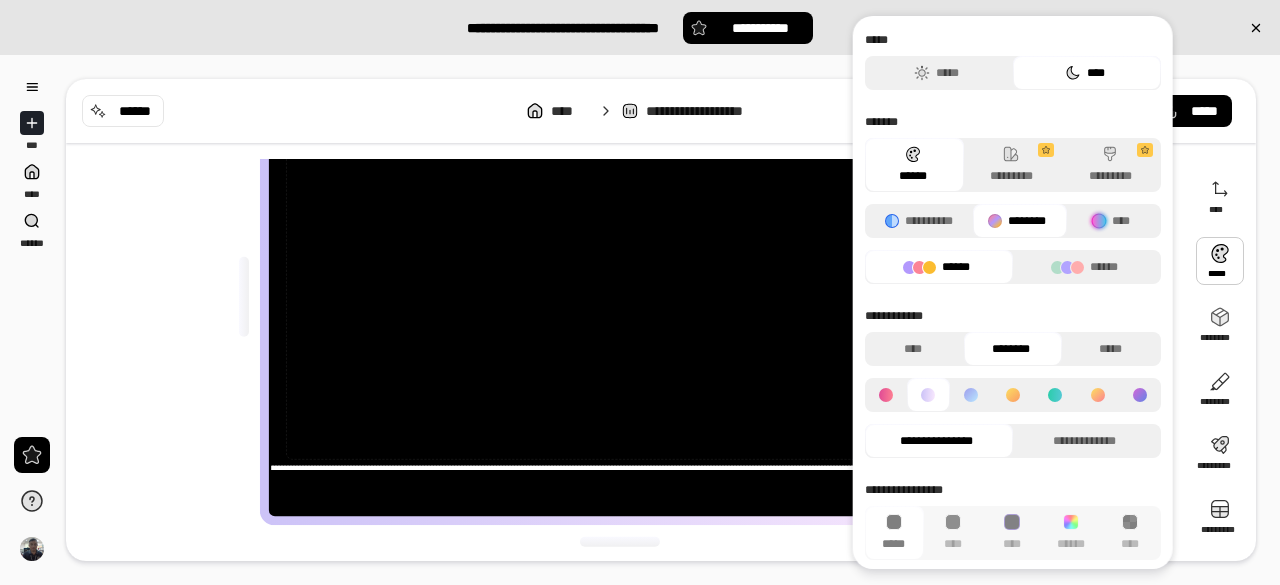 click on "**********" at bounding box center [661, 111] 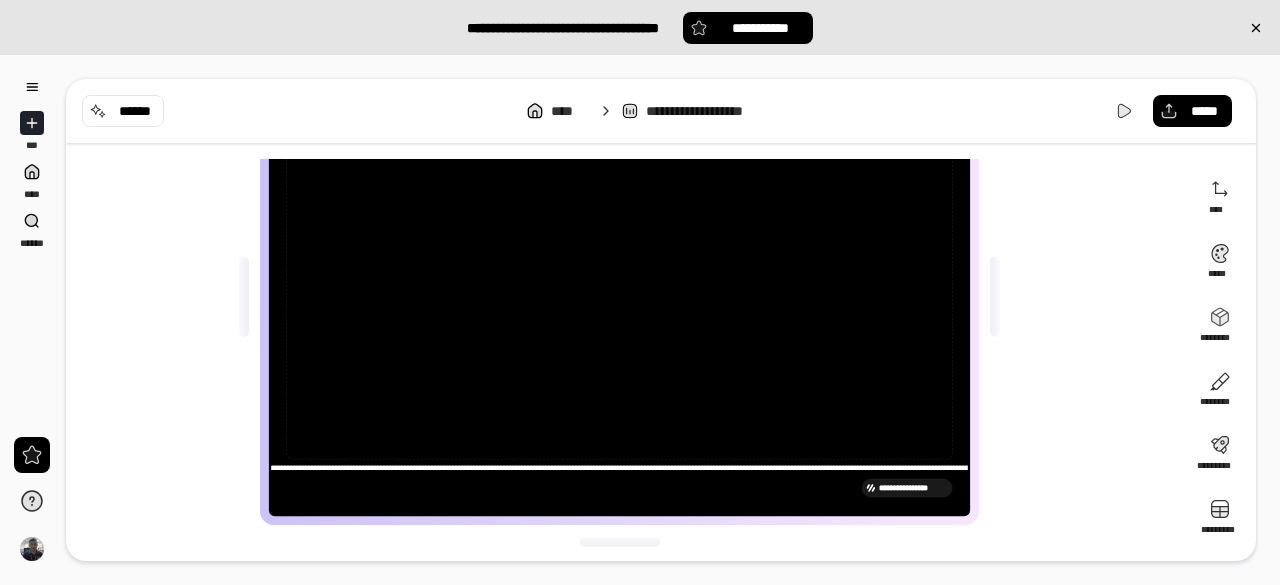 click 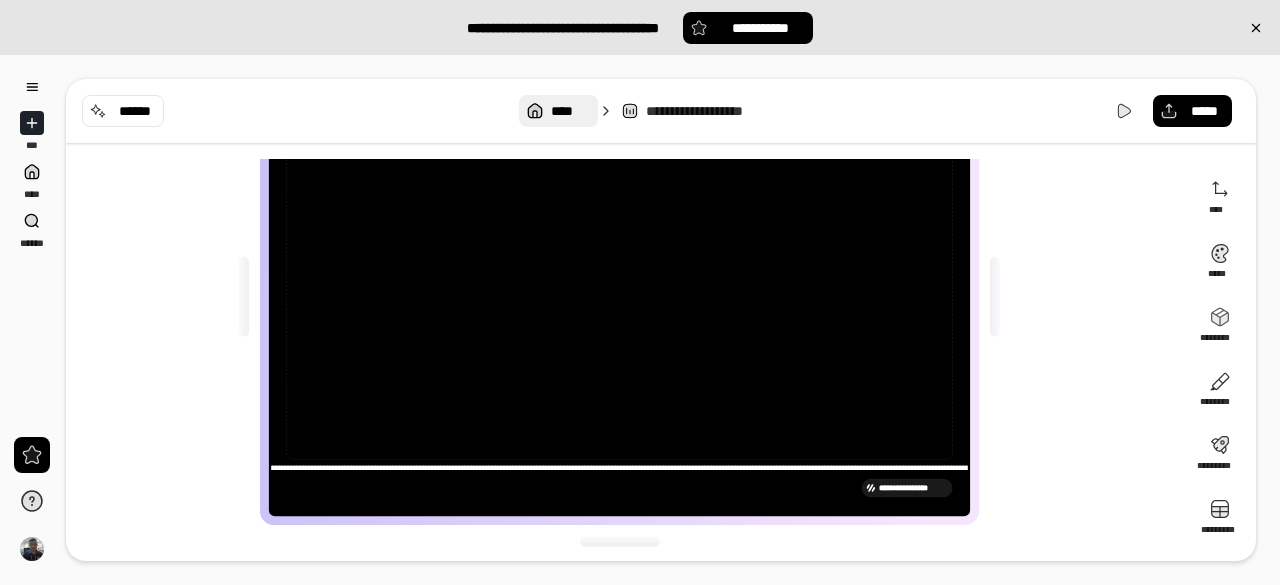 click on "****" at bounding box center [570, 111] 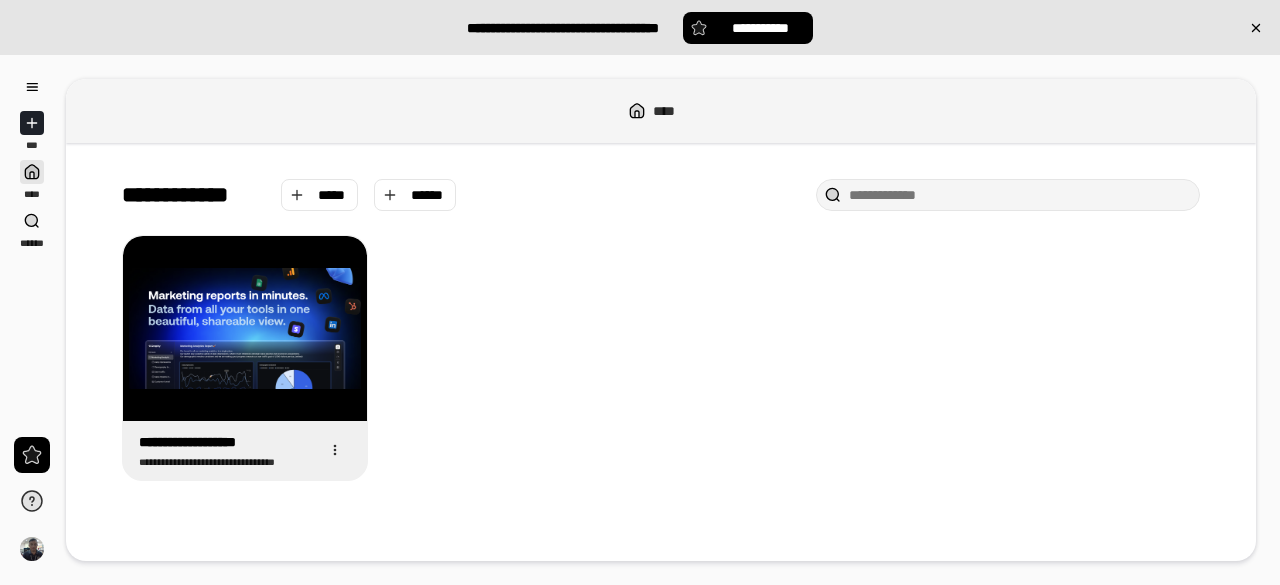 click on "*** **** ****** **" at bounding box center (32, 320) 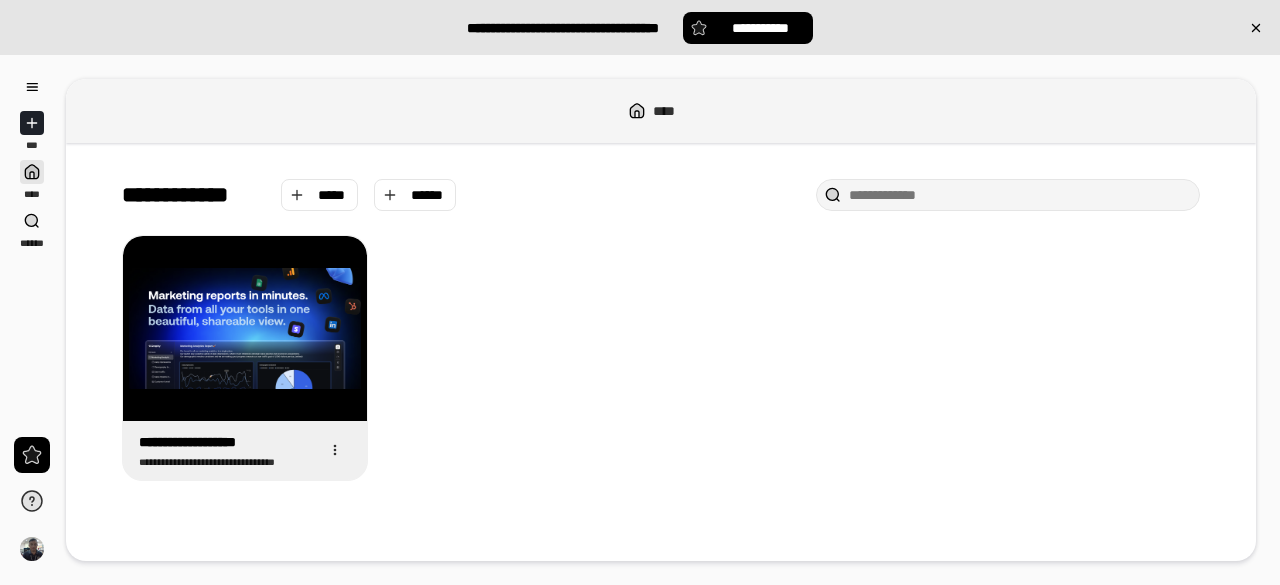 drag, startPoint x: 334, startPoint y: 451, endPoint x: 402, endPoint y: 451, distance: 68 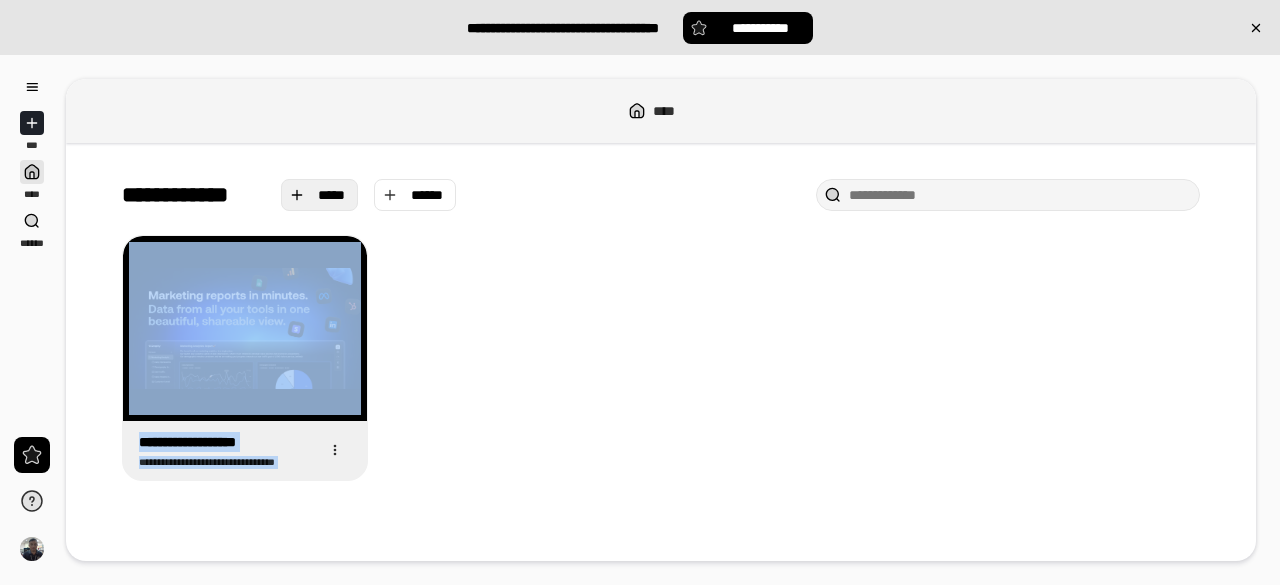 click on "*****" at bounding box center [320, 195] 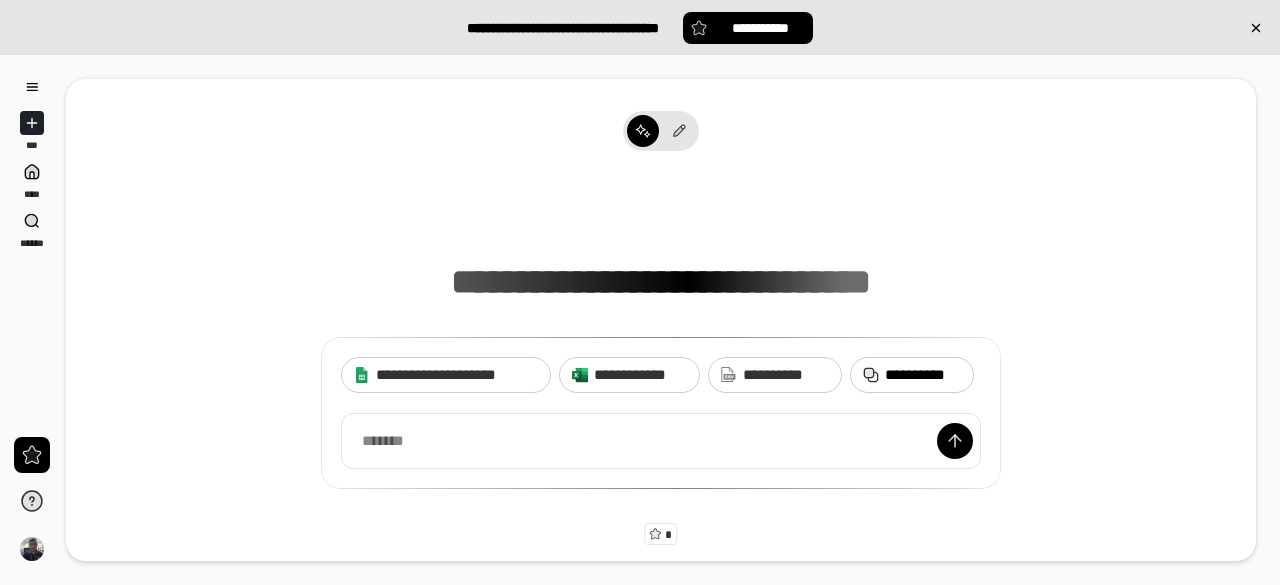 click on "**********" at bounding box center (923, 375) 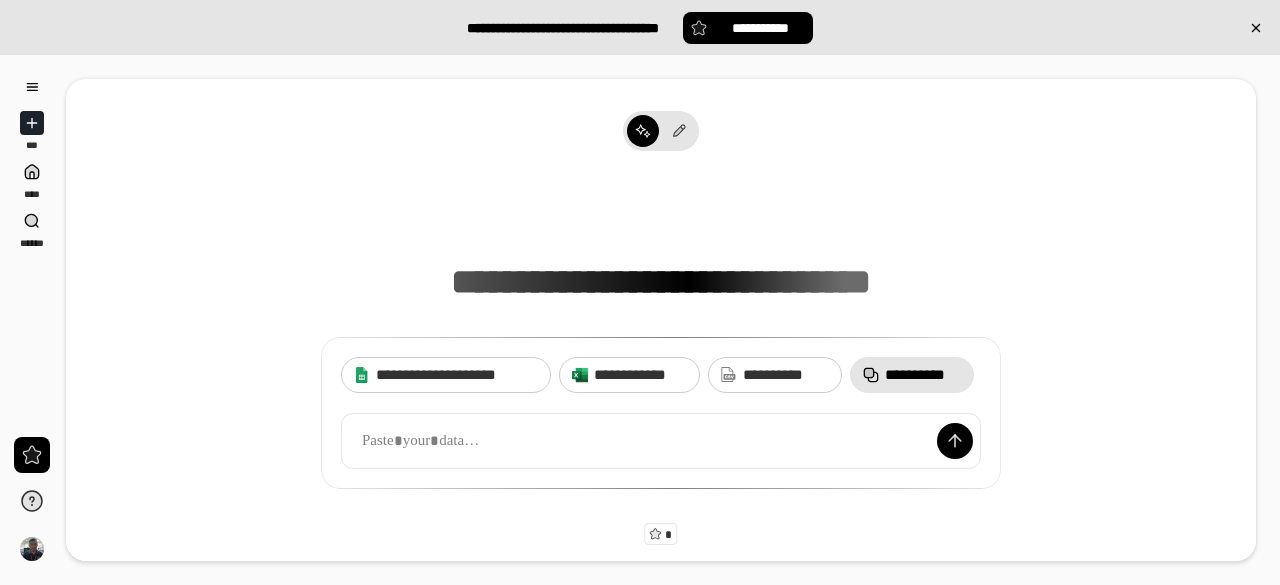 click on "**********" at bounding box center [923, 375] 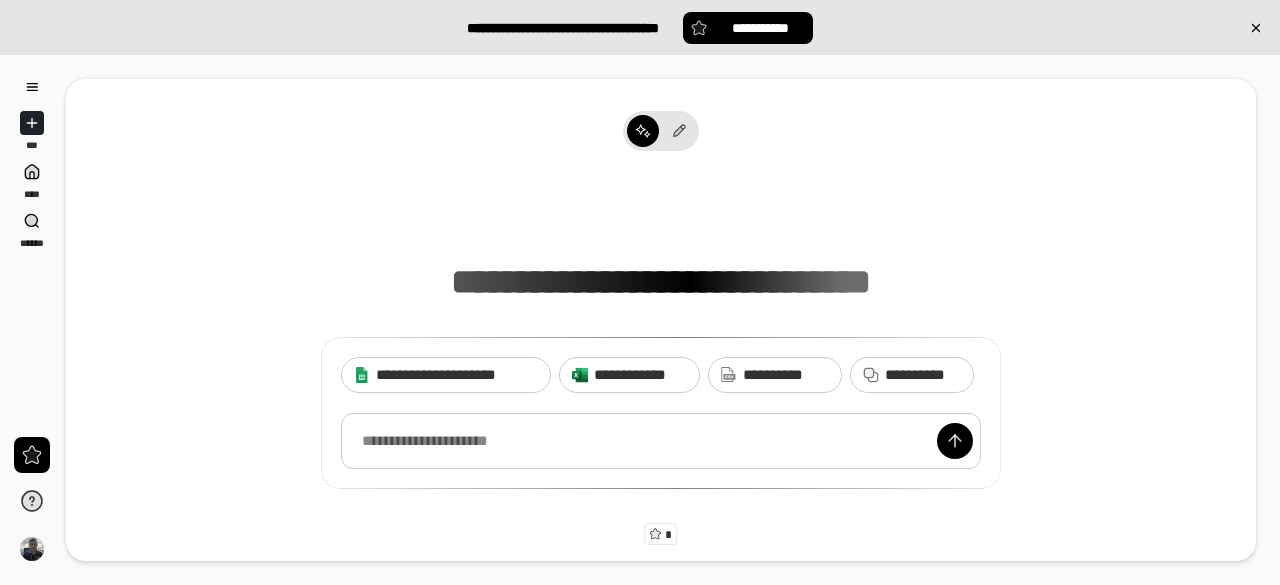 paste 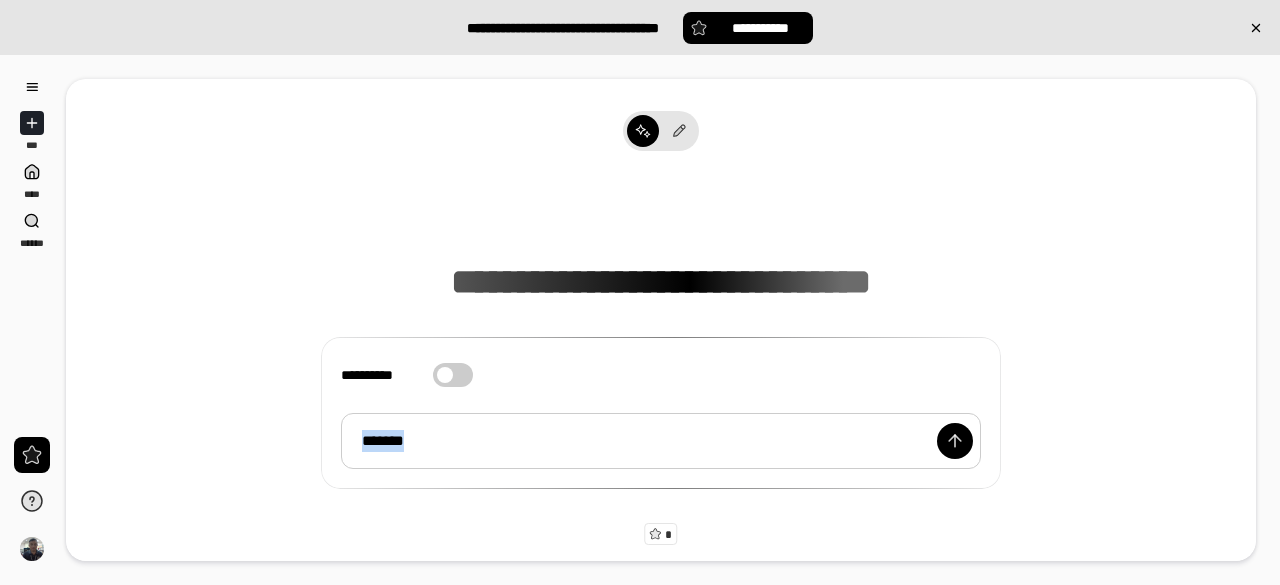 drag, startPoint x: 430, startPoint y: 437, endPoint x: 344, endPoint y: 443, distance: 86.209045 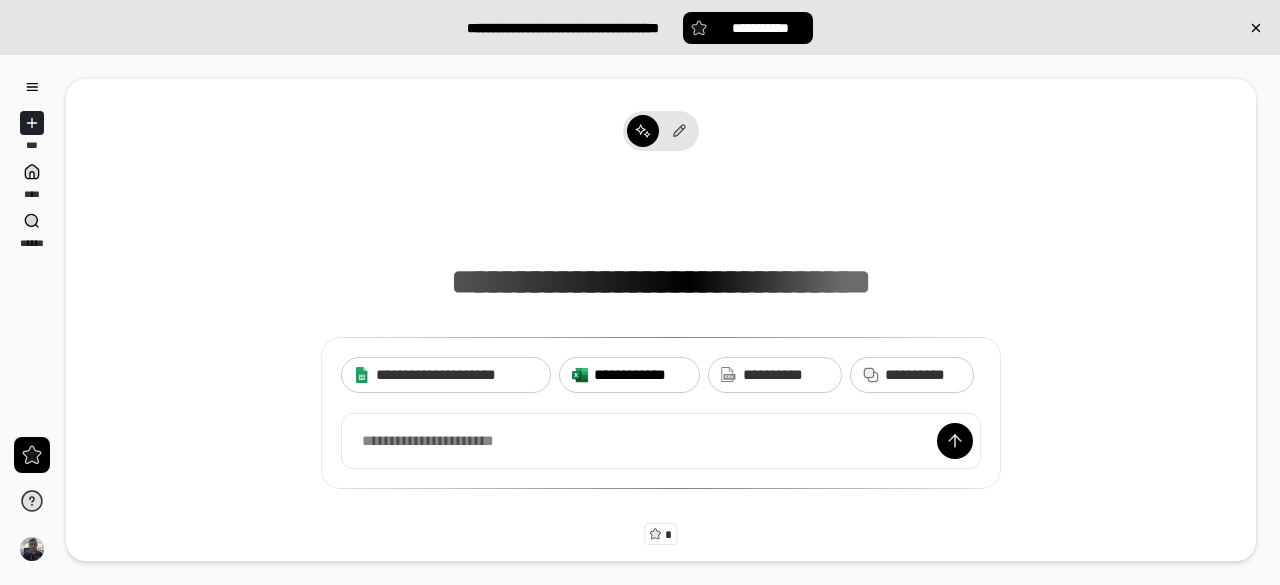 click on "**********" at bounding box center (640, 375) 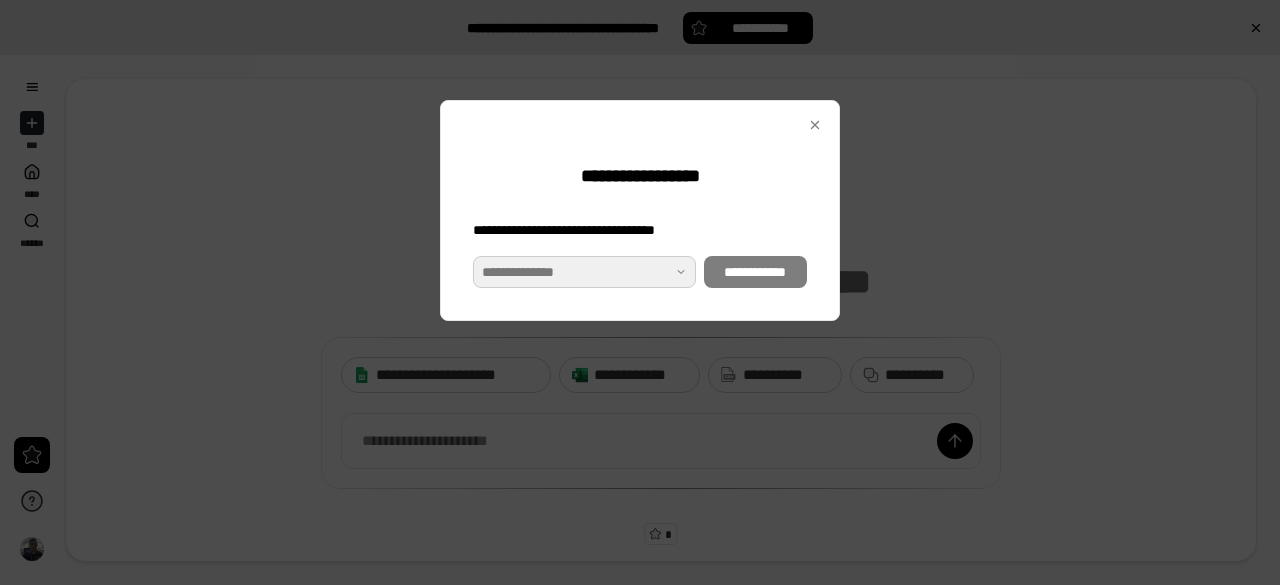 click at bounding box center [584, 272] 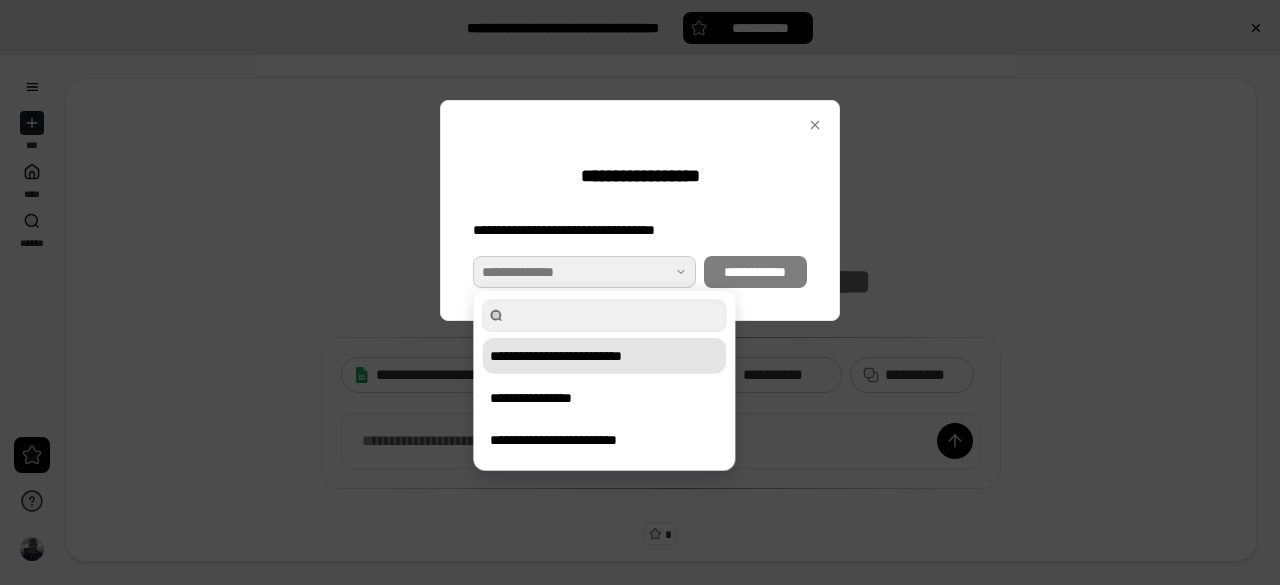 click on "**********" at bounding box center [604, 356] 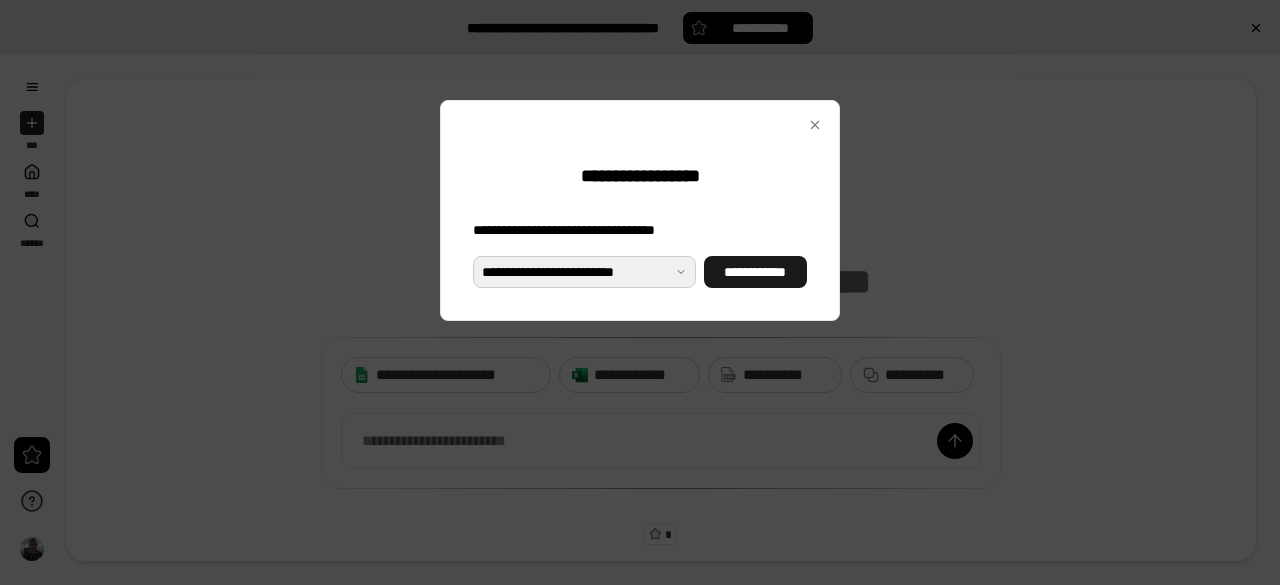 click on "**********" at bounding box center (755, 272) 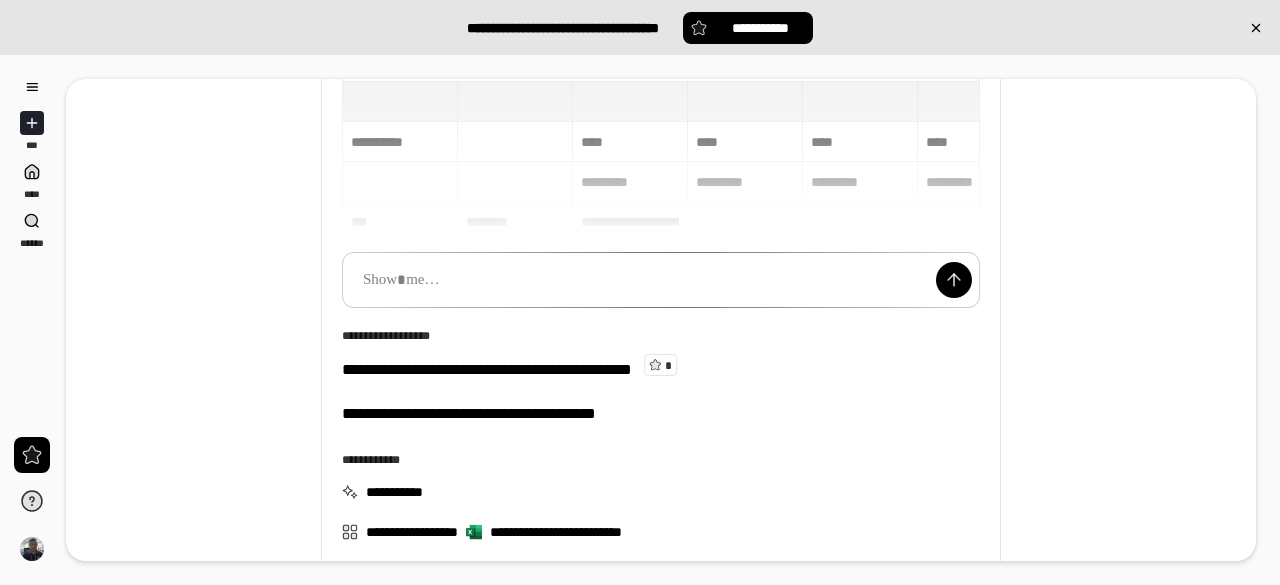 scroll, scrollTop: 200, scrollLeft: 0, axis: vertical 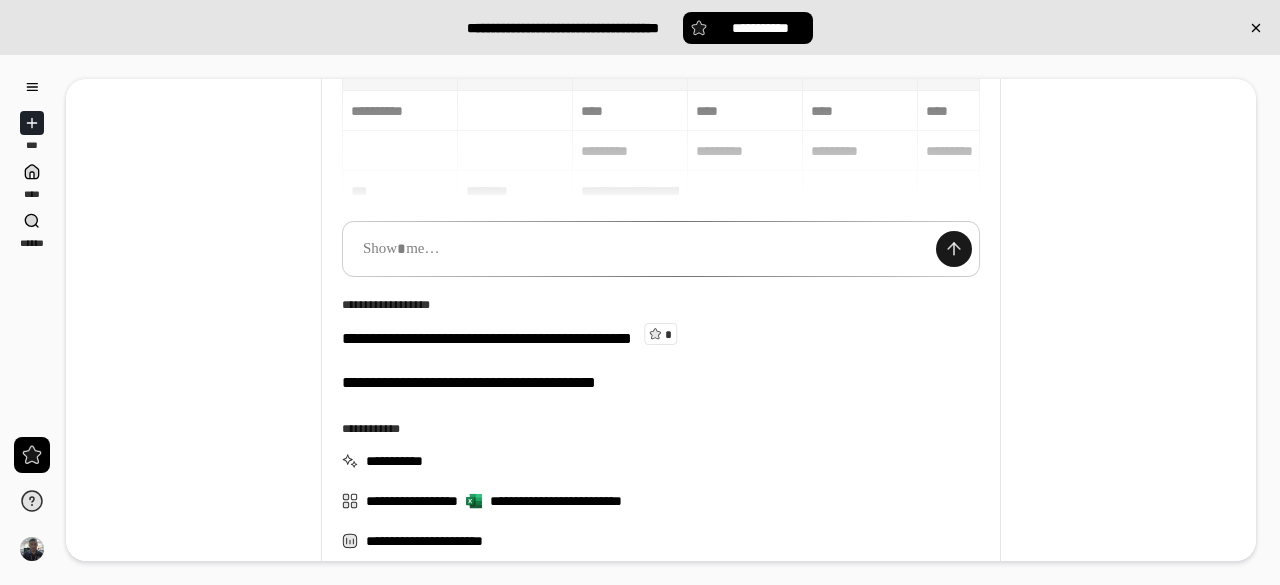 click at bounding box center (954, 249) 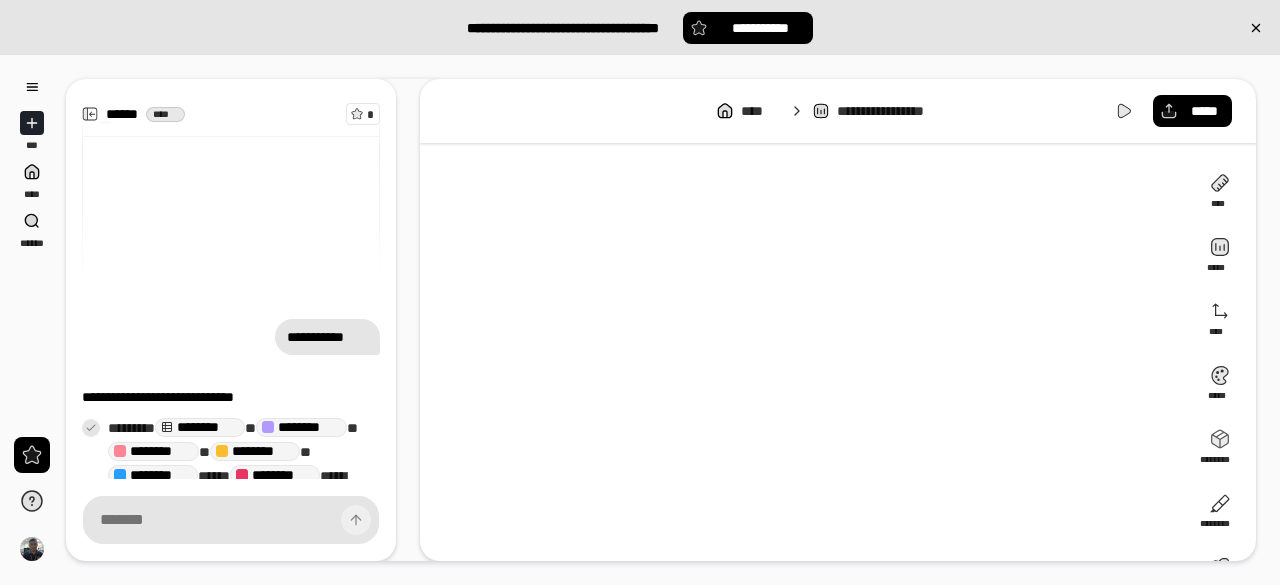 scroll, scrollTop: 168, scrollLeft: 0, axis: vertical 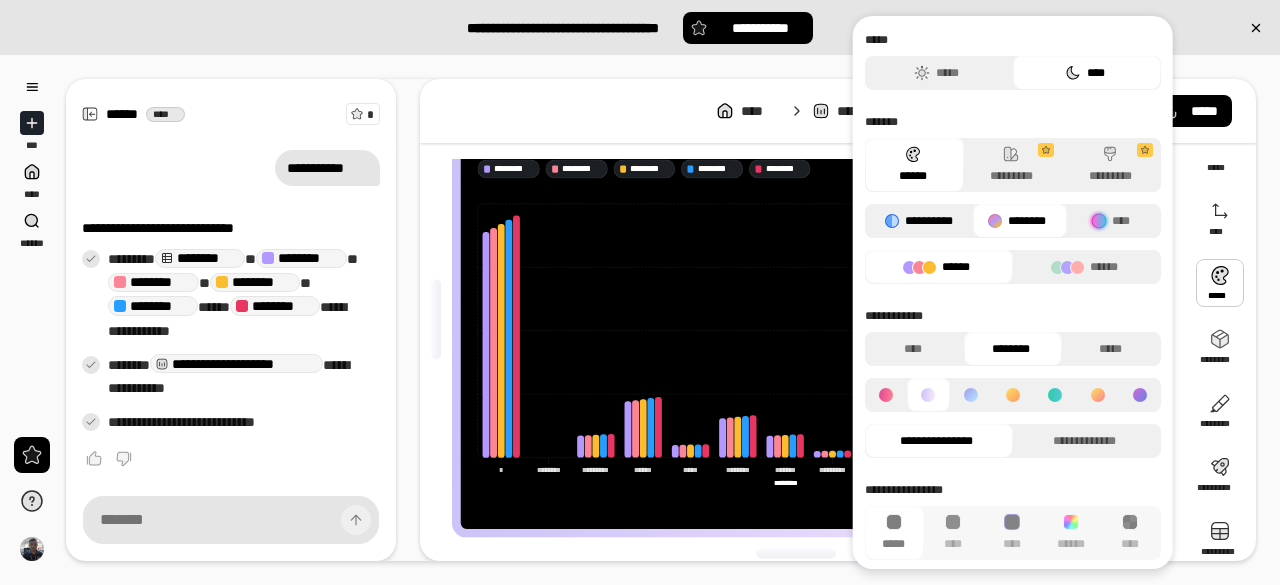 click on "**********" at bounding box center [919, 221] 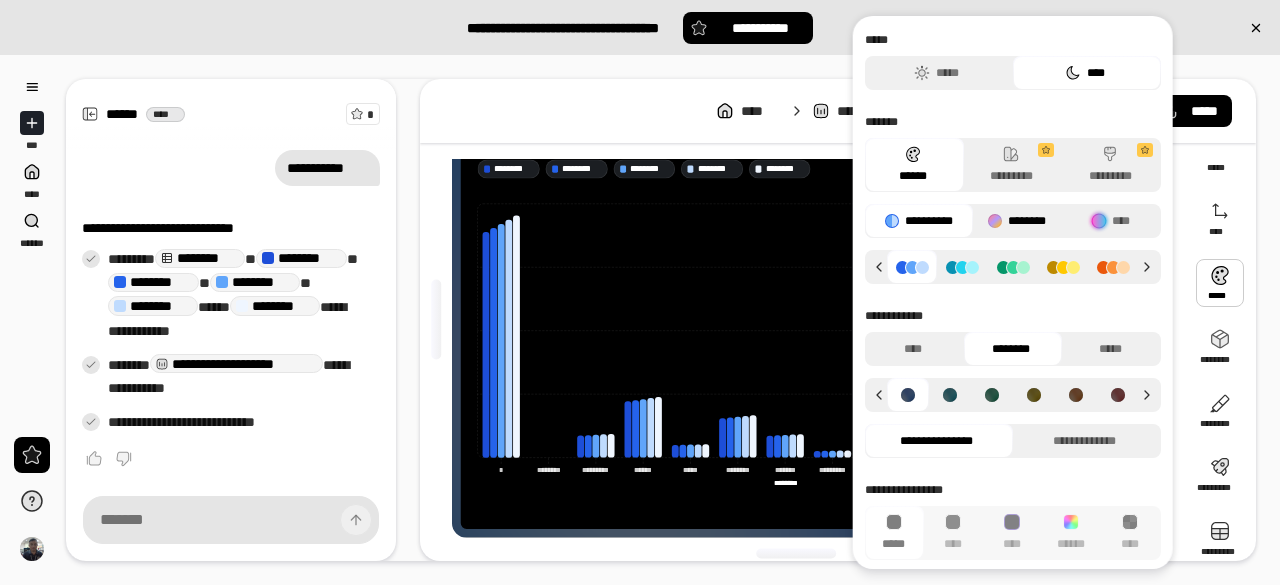 click on "********" at bounding box center (1016, 221) 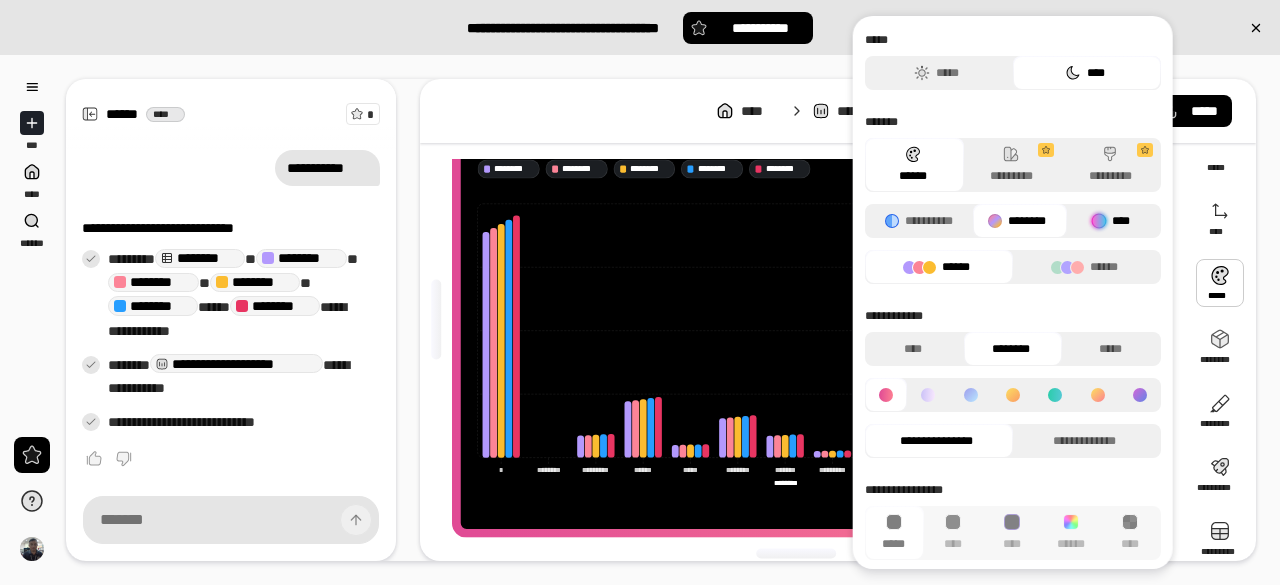 click on "****" at bounding box center (1111, 221) 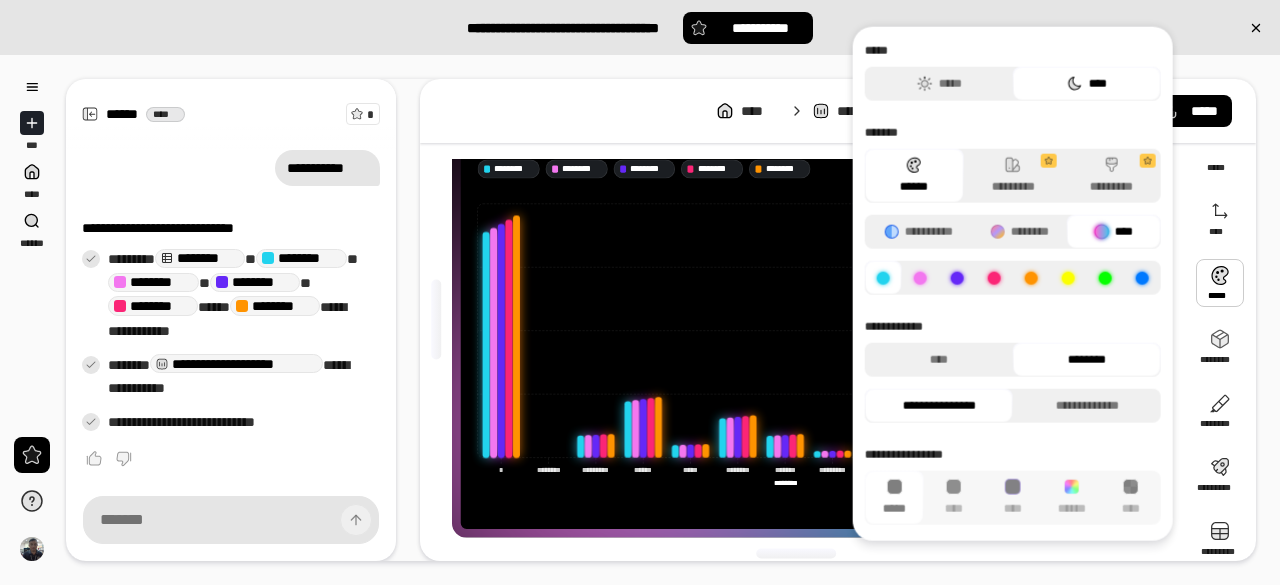 click on "******" at bounding box center [914, 176] 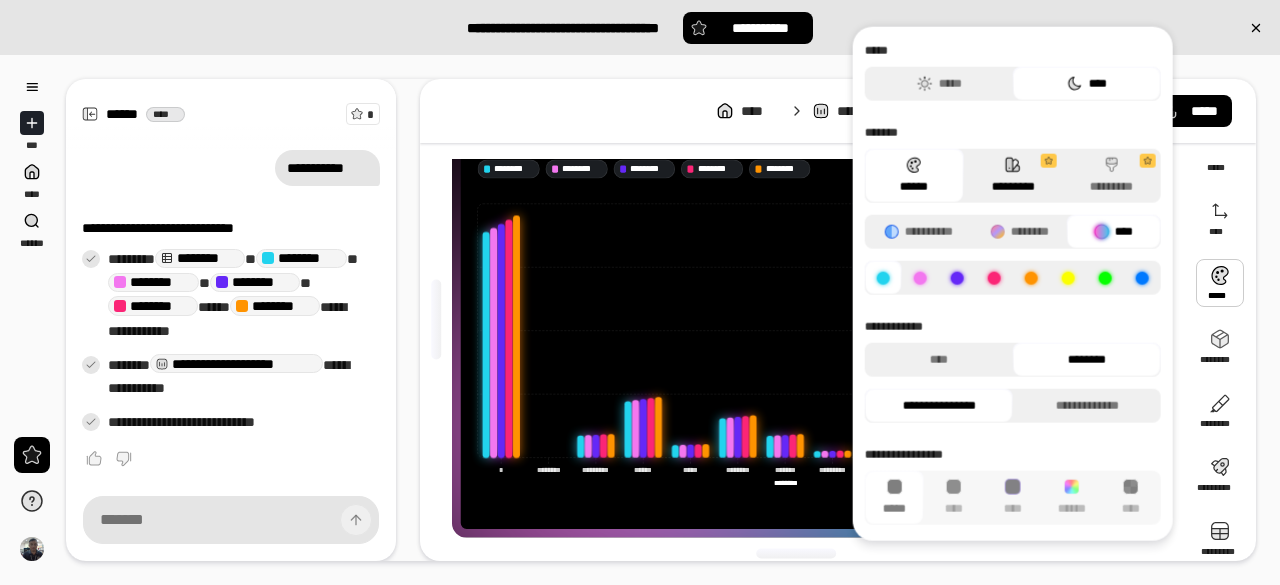 click at bounding box center [1049, 161] 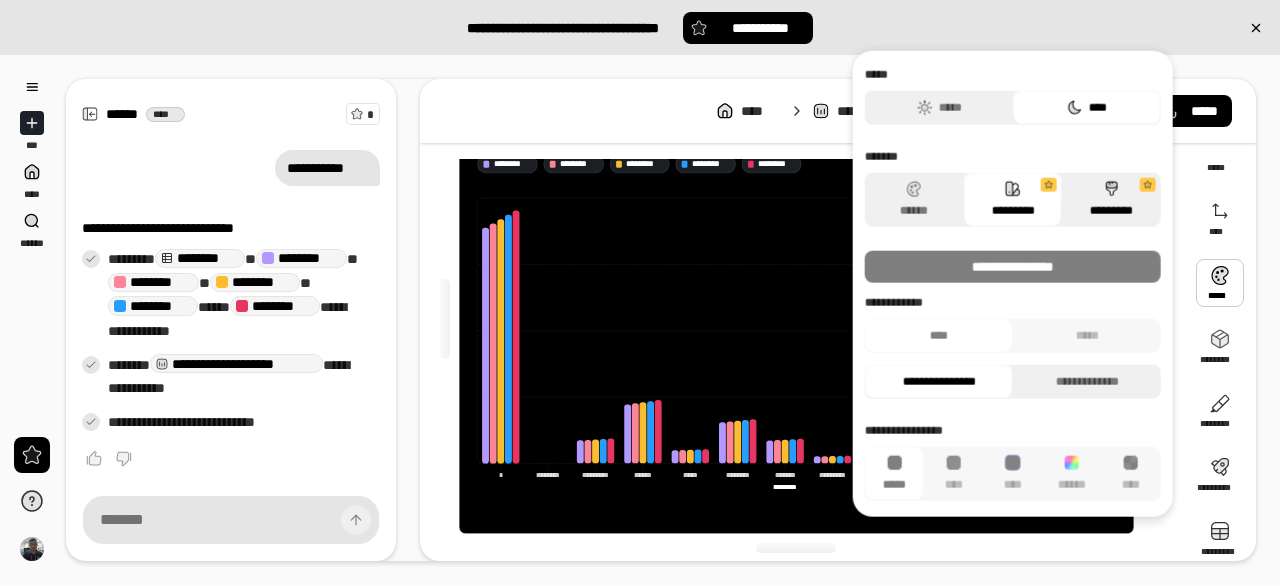 click on "*********" at bounding box center [1111, 200] 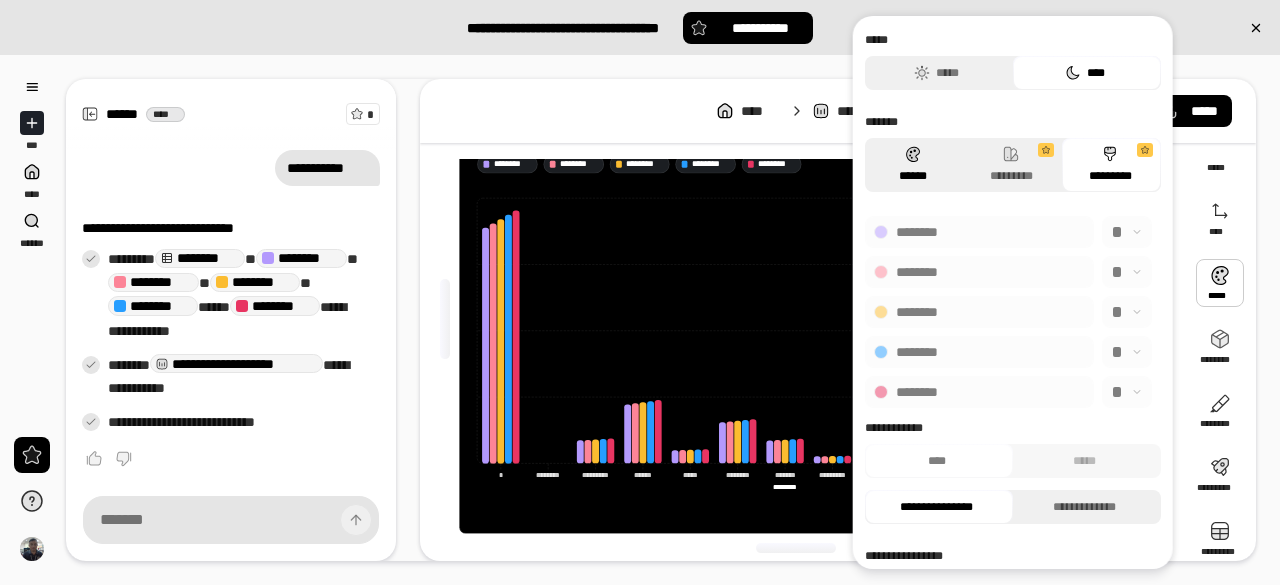 click on "******" at bounding box center [912, 165] 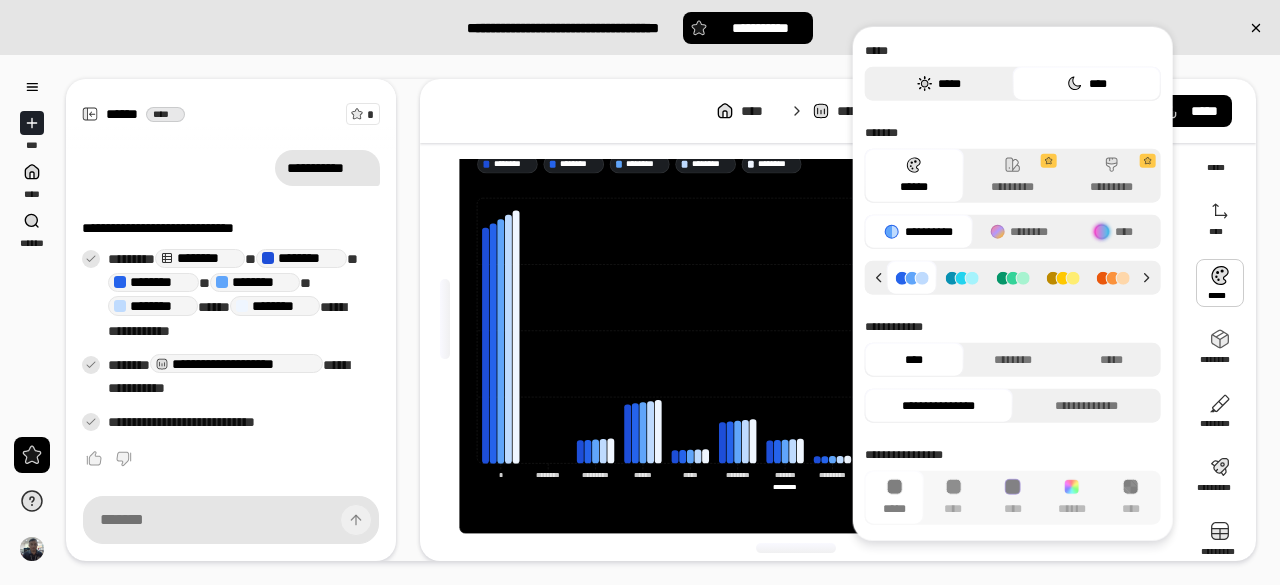click on "*****" at bounding box center [939, 84] 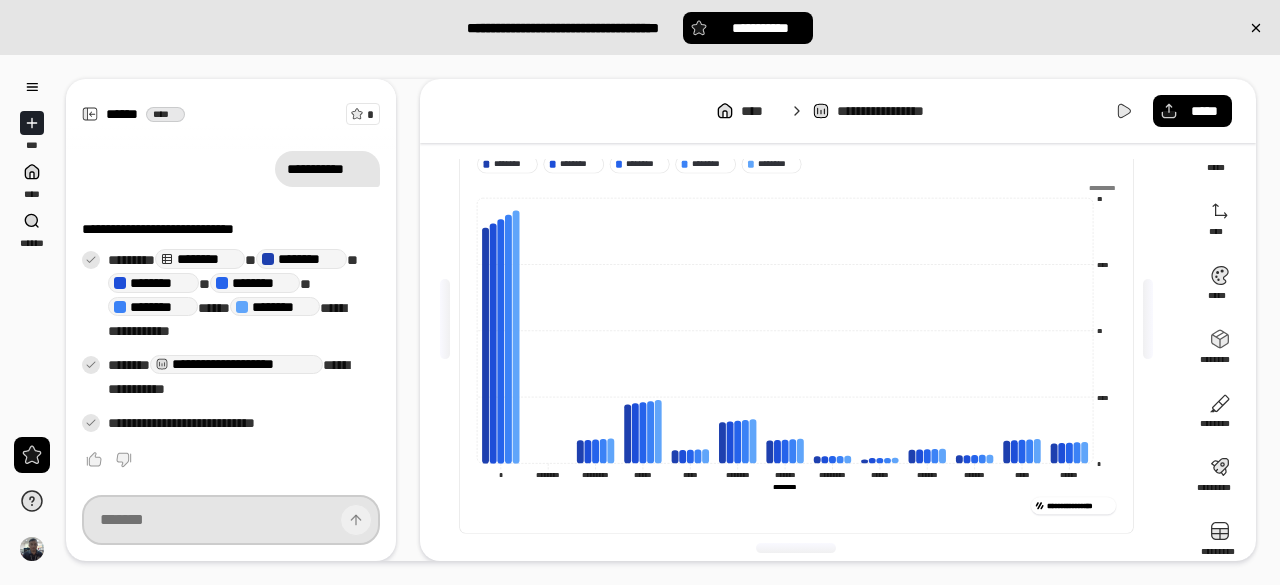 click at bounding box center (231, 520) 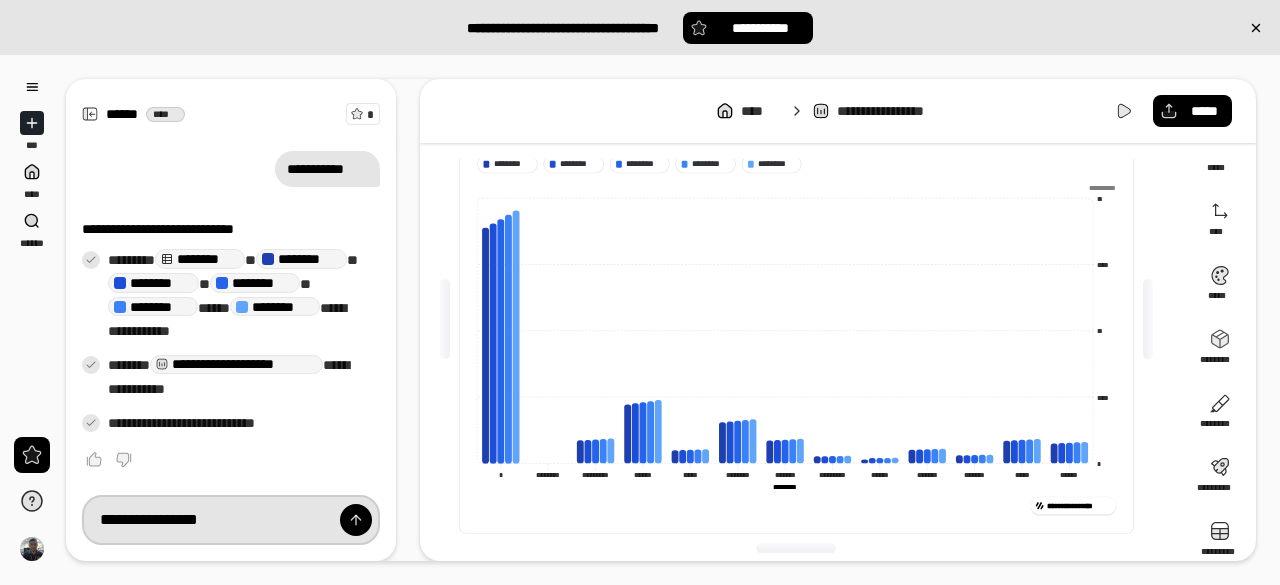 type on "**********" 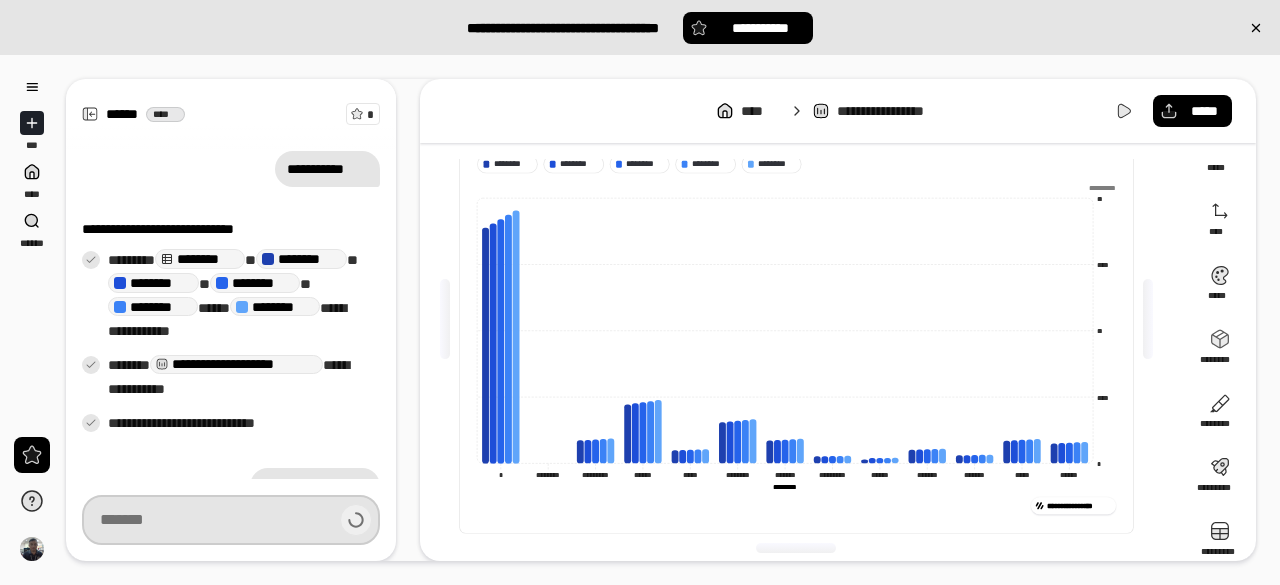 scroll, scrollTop: 200, scrollLeft: 0, axis: vertical 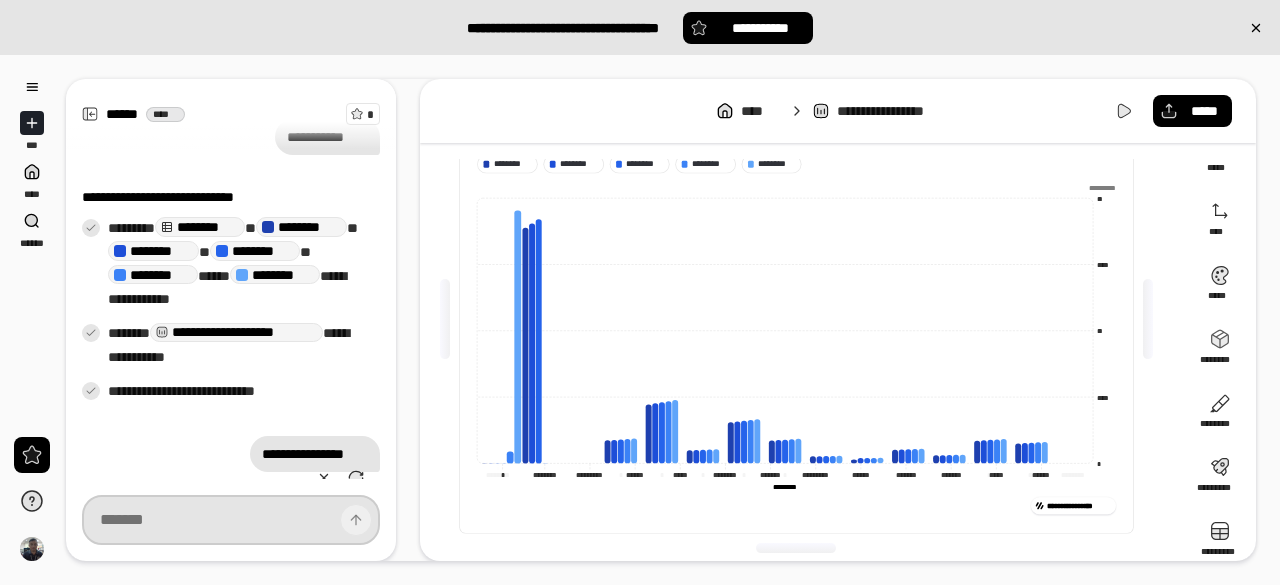 type on "********" 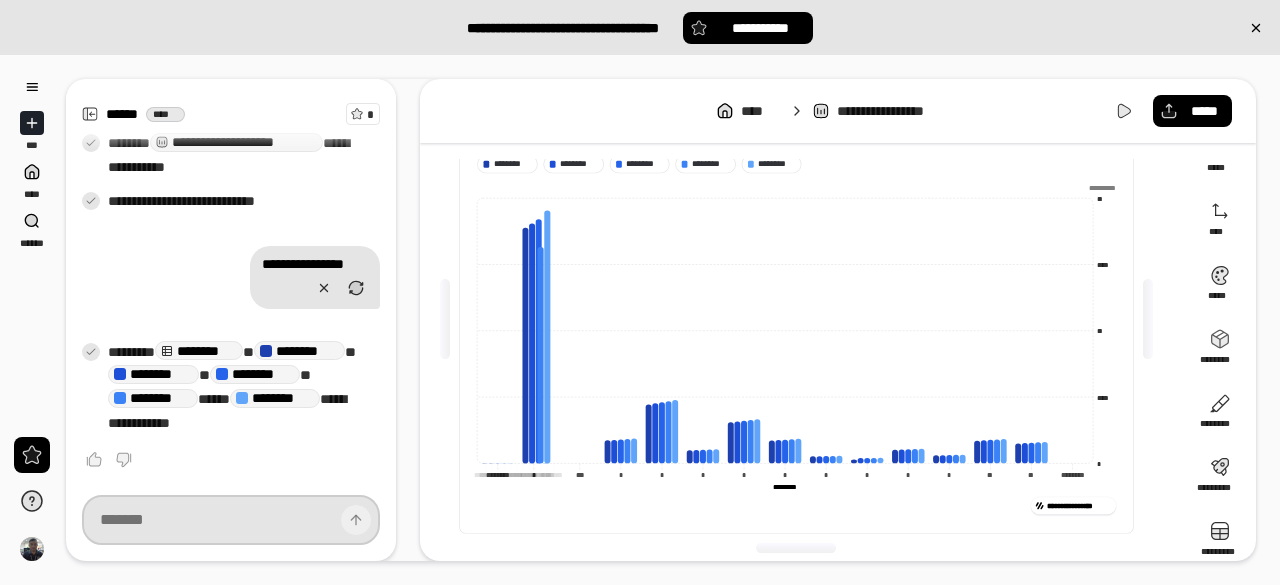 scroll, scrollTop: 392, scrollLeft: 0, axis: vertical 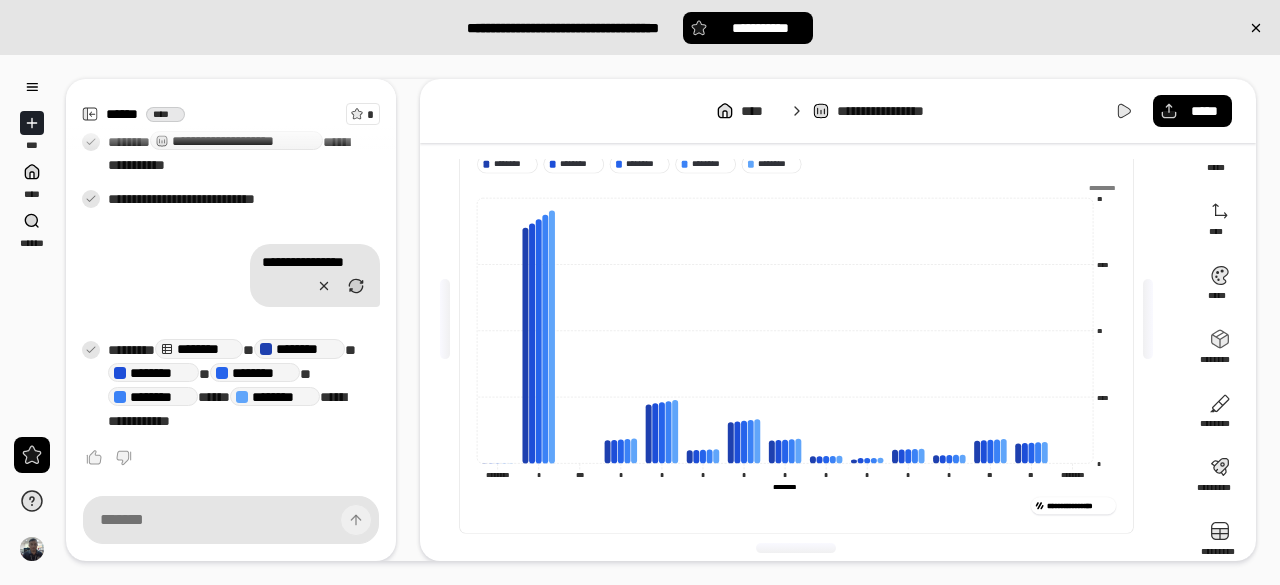 click on "[FIRST] [LAST] [POSTAL_CODE] [STATE] [COUNTRY] [CITY] [STREET] [NUMBER] [PHONE] [EMAIL]" 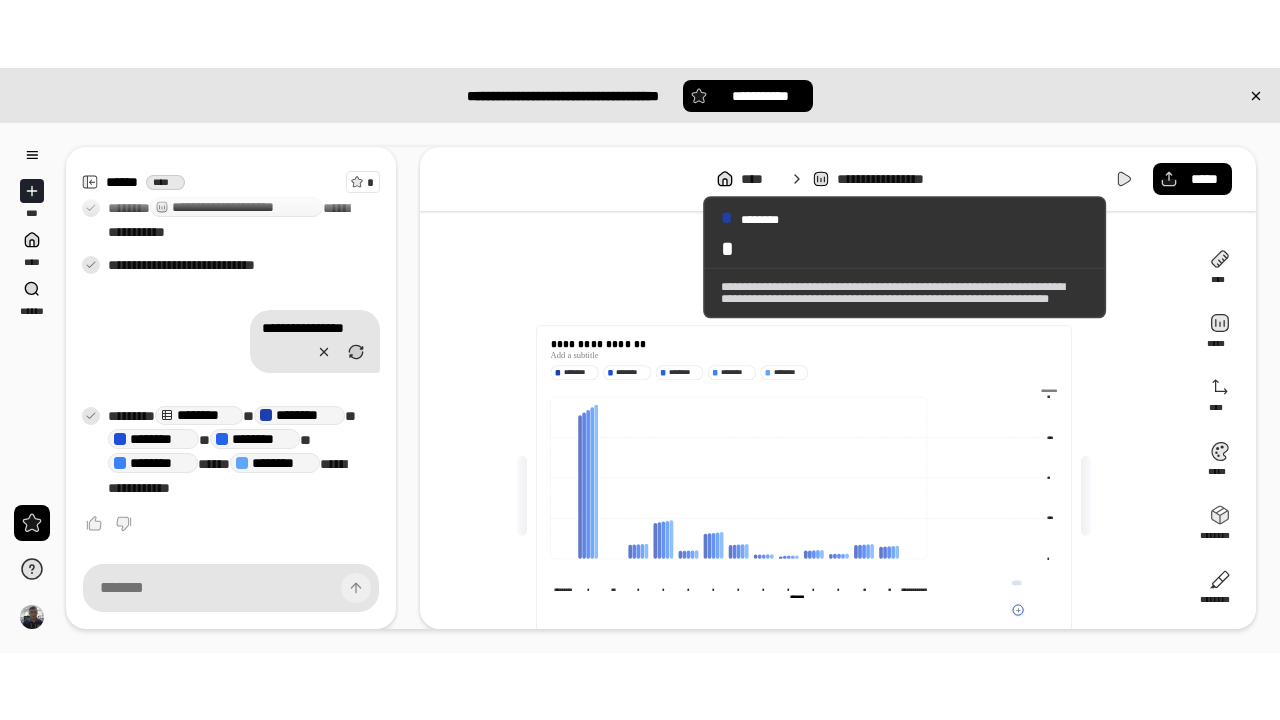 scroll, scrollTop: 256, scrollLeft: 0, axis: vertical 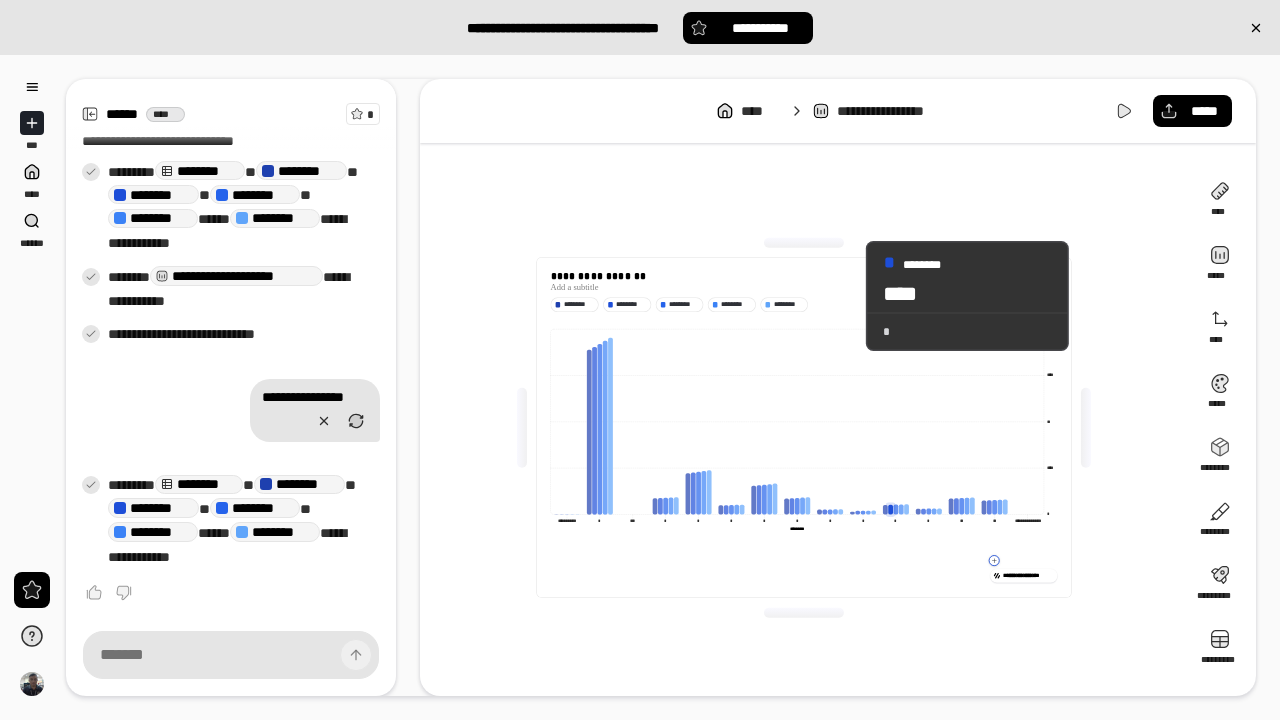 click 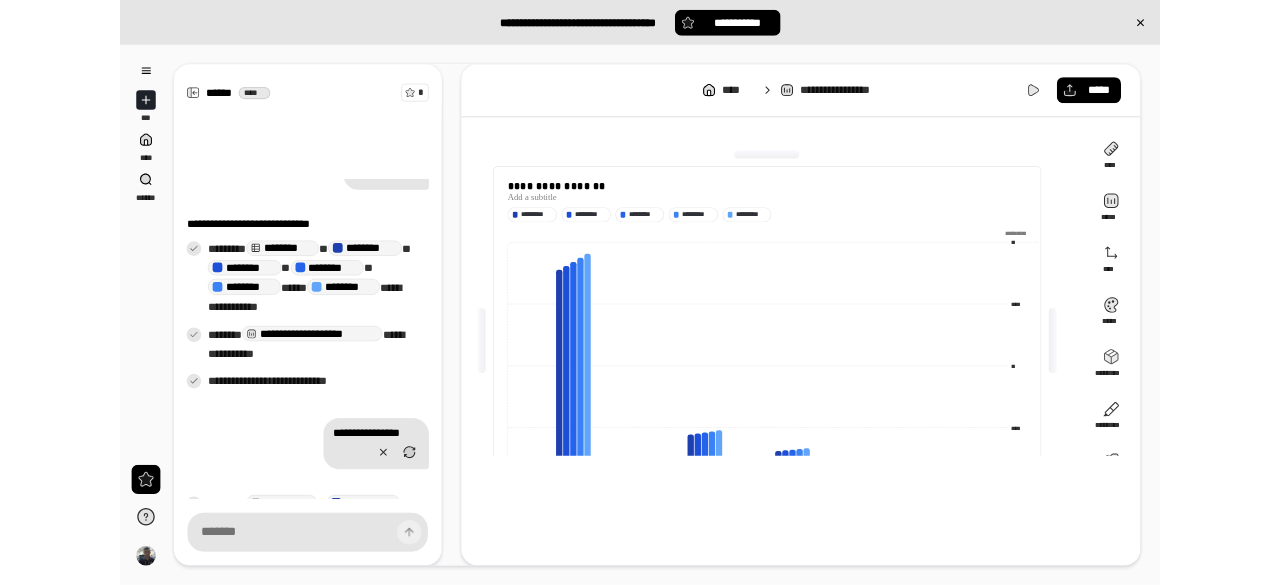 scroll, scrollTop: 391, scrollLeft: 0, axis: vertical 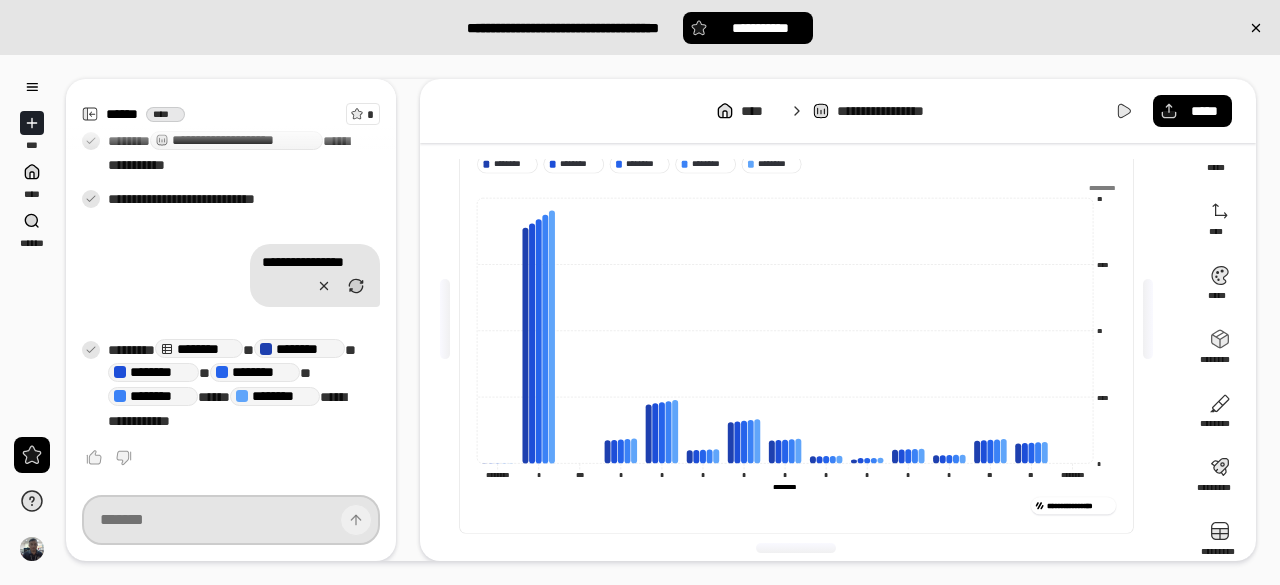 drag, startPoint x: 183, startPoint y: 523, endPoint x: 193, endPoint y: 513, distance: 14.142136 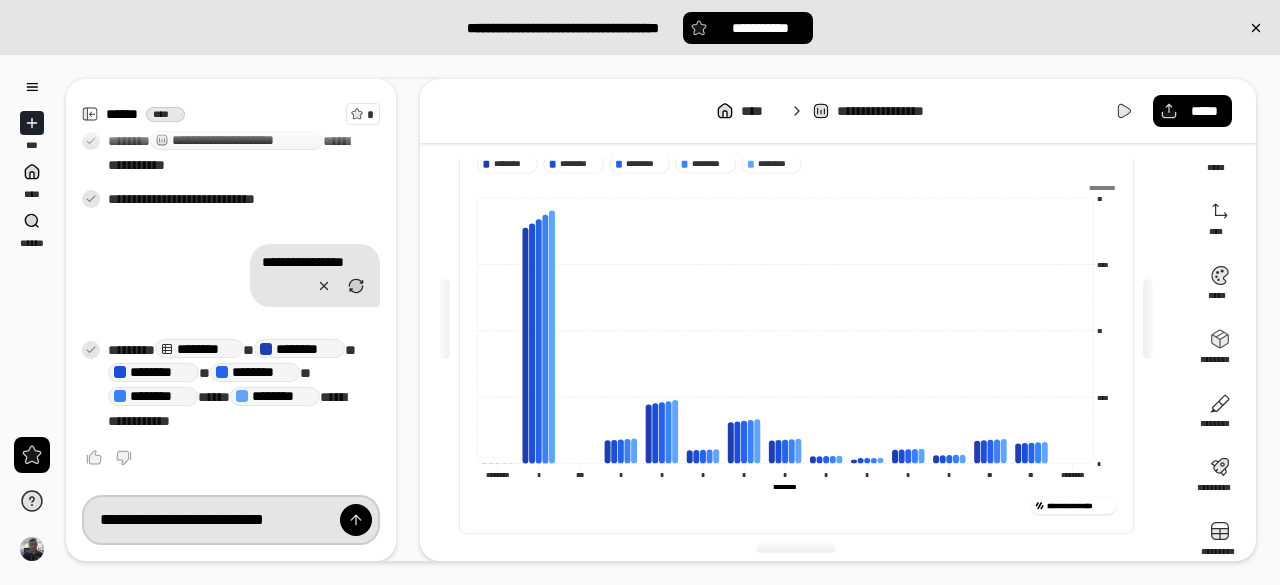 drag, startPoint x: 207, startPoint y: 521, endPoint x: 217, endPoint y: 517, distance: 10.770329 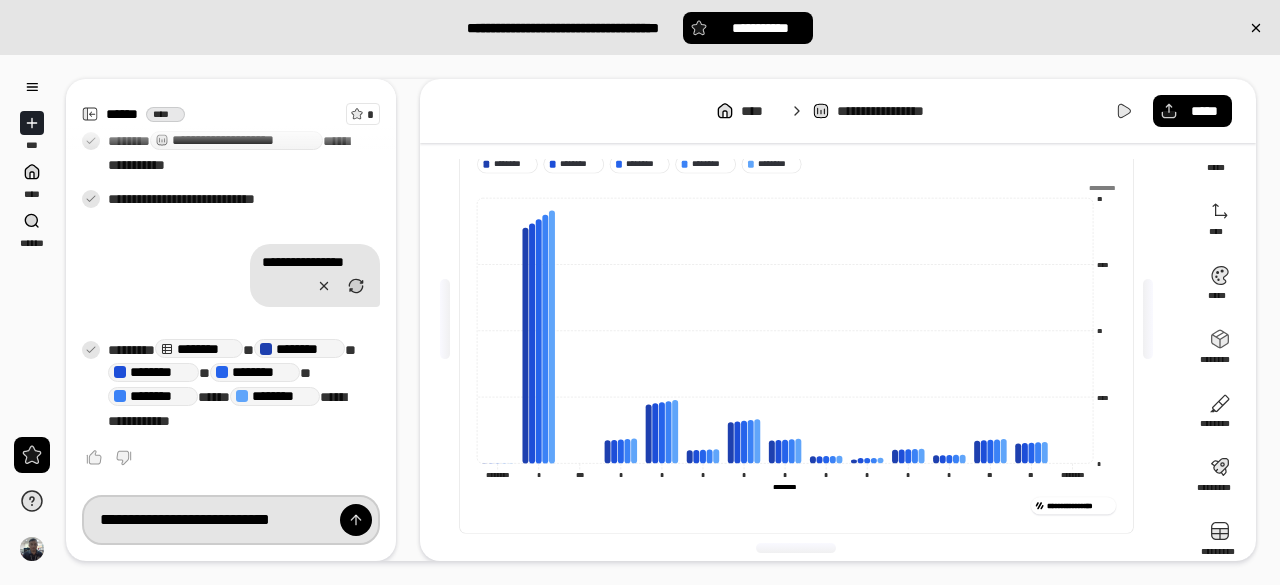 click on "**********" at bounding box center [231, 520] 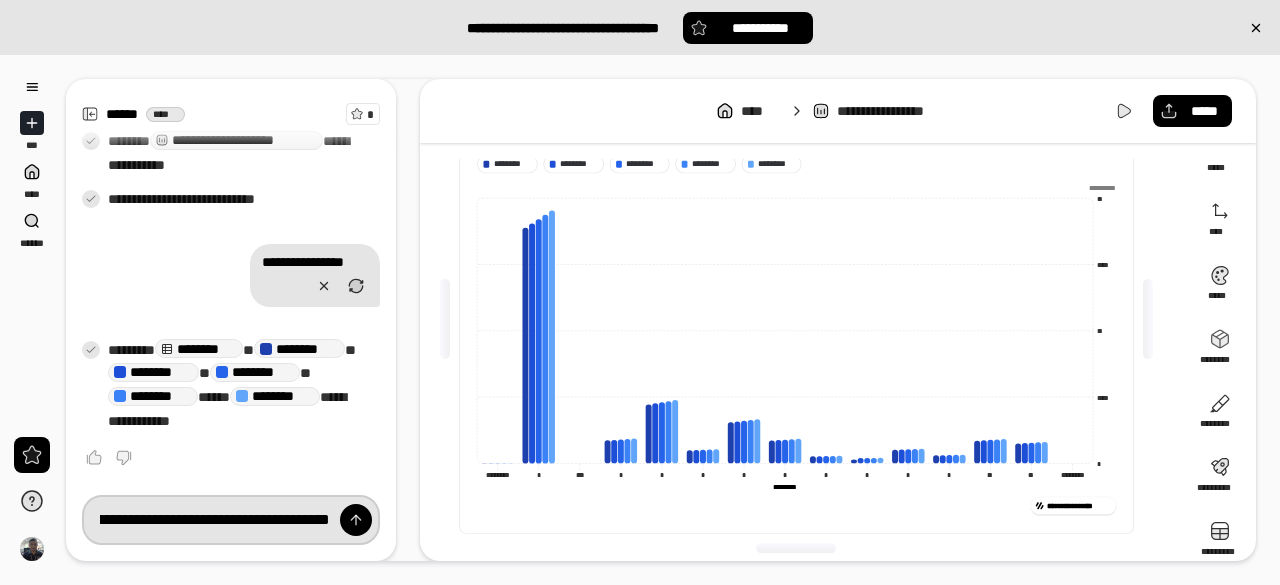 scroll, scrollTop: 0, scrollLeft: 236, axis: horizontal 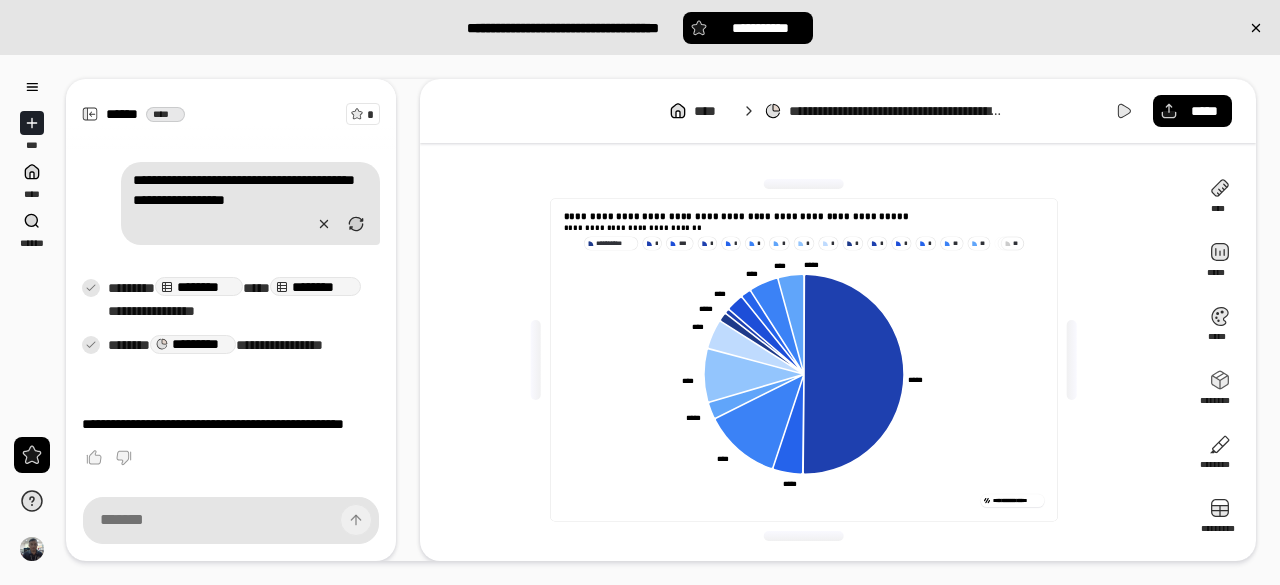 drag, startPoint x: 1128, startPoint y: 108, endPoint x: 1132, endPoint y: 193, distance: 85.09406 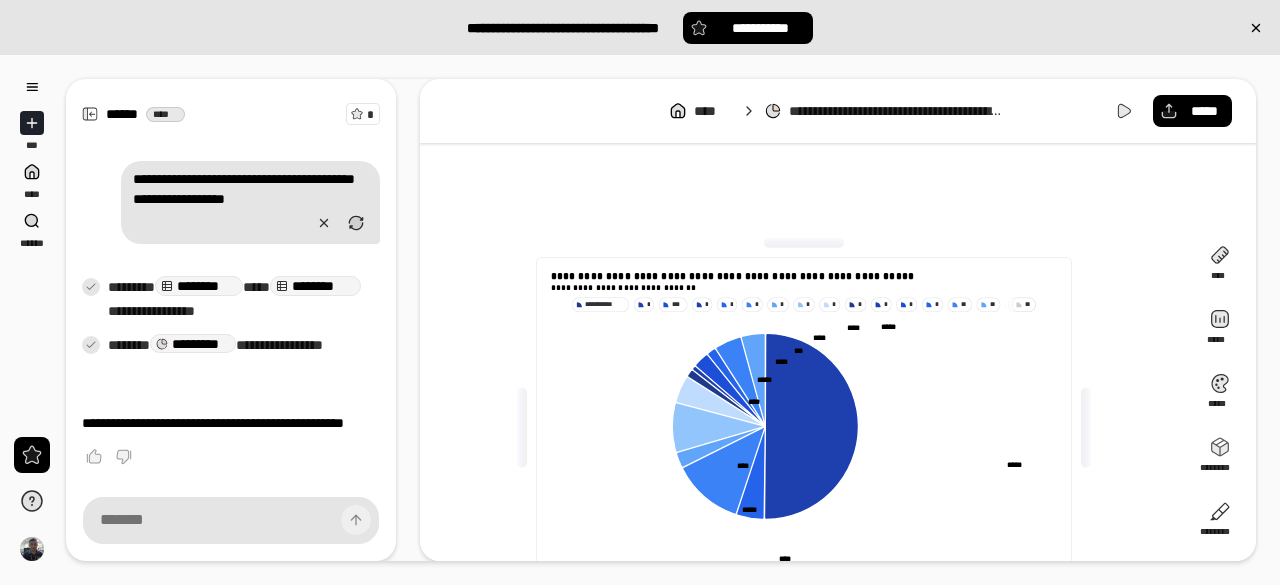 scroll, scrollTop: 553, scrollLeft: 0, axis: vertical 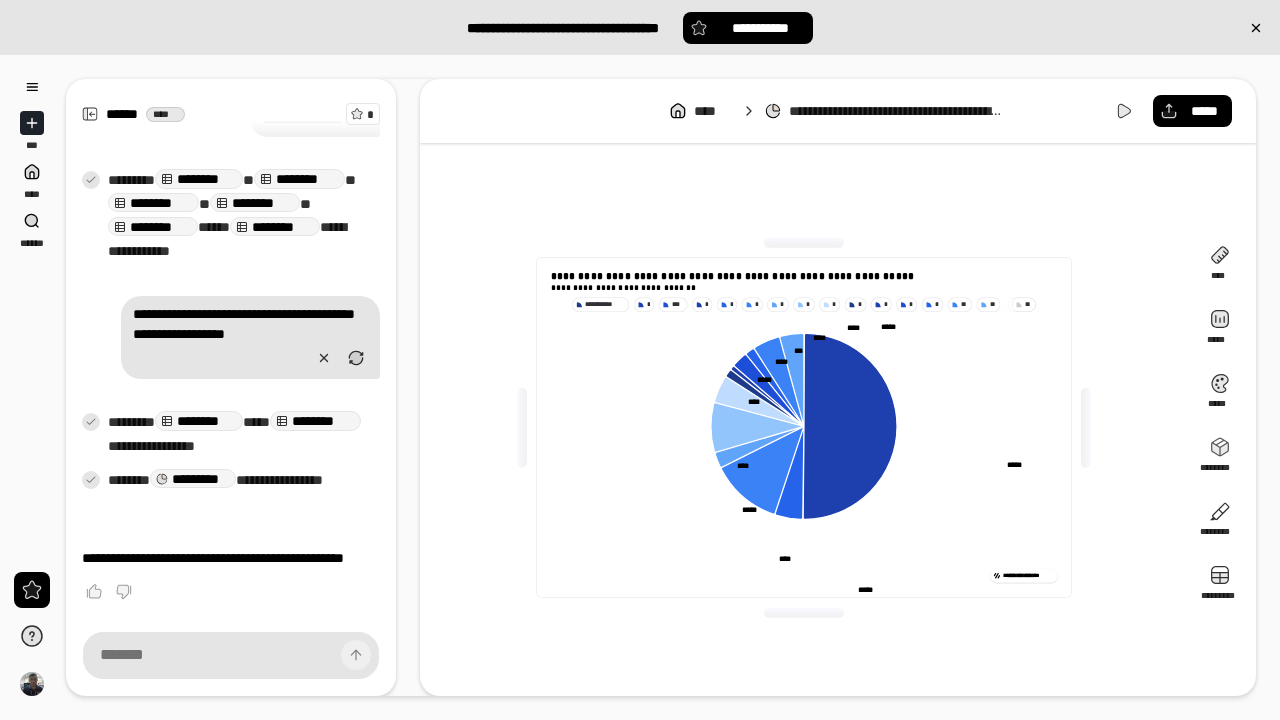 click on "[FIRST] [LAST] [POSTAL_CODE] [STATE] [COUNTRY] [CITY] [STREET] [NUMBER] [PHONE] [EMAIL]" at bounding box center [803, 427] 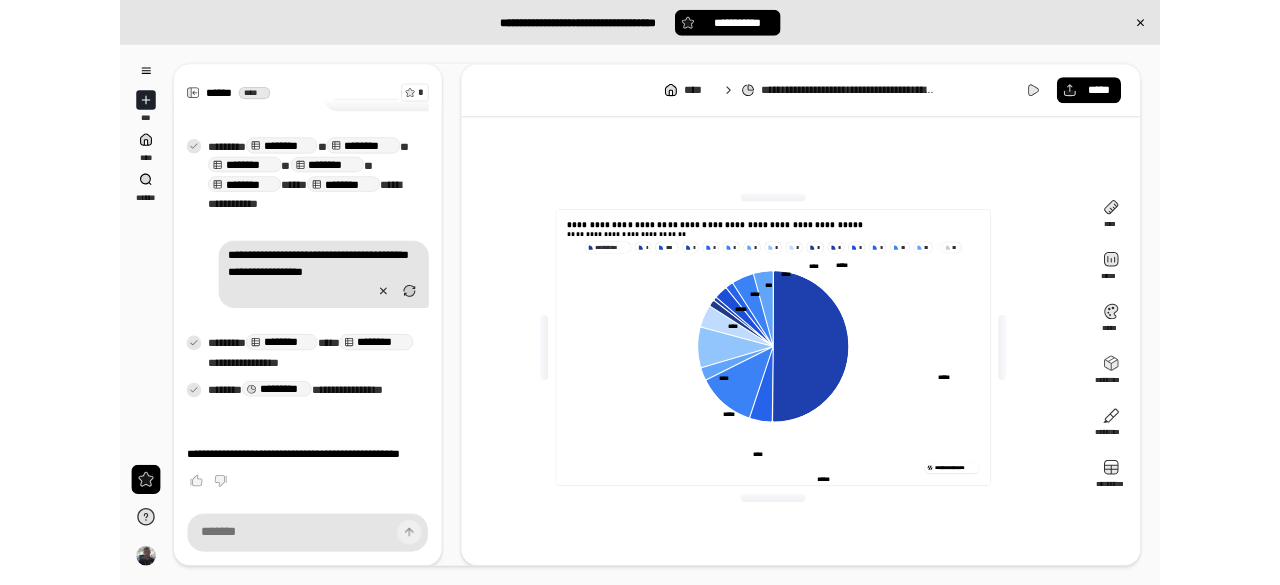 scroll, scrollTop: 688, scrollLeft: 0, axis: vertical 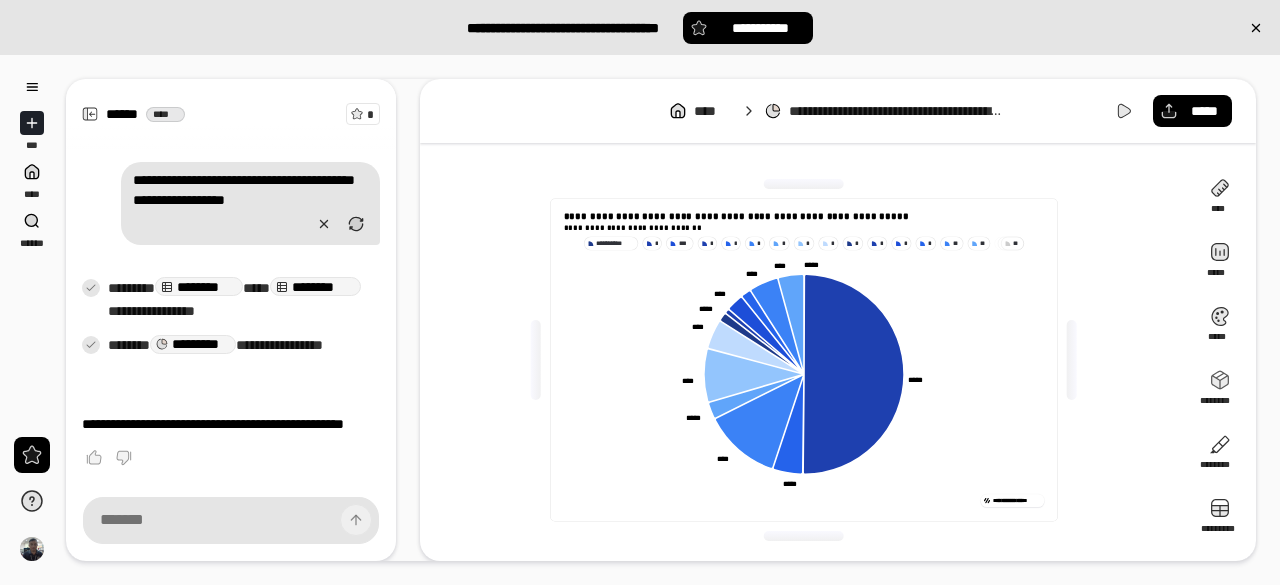 click on "**********" at bounding box center (838, 111) 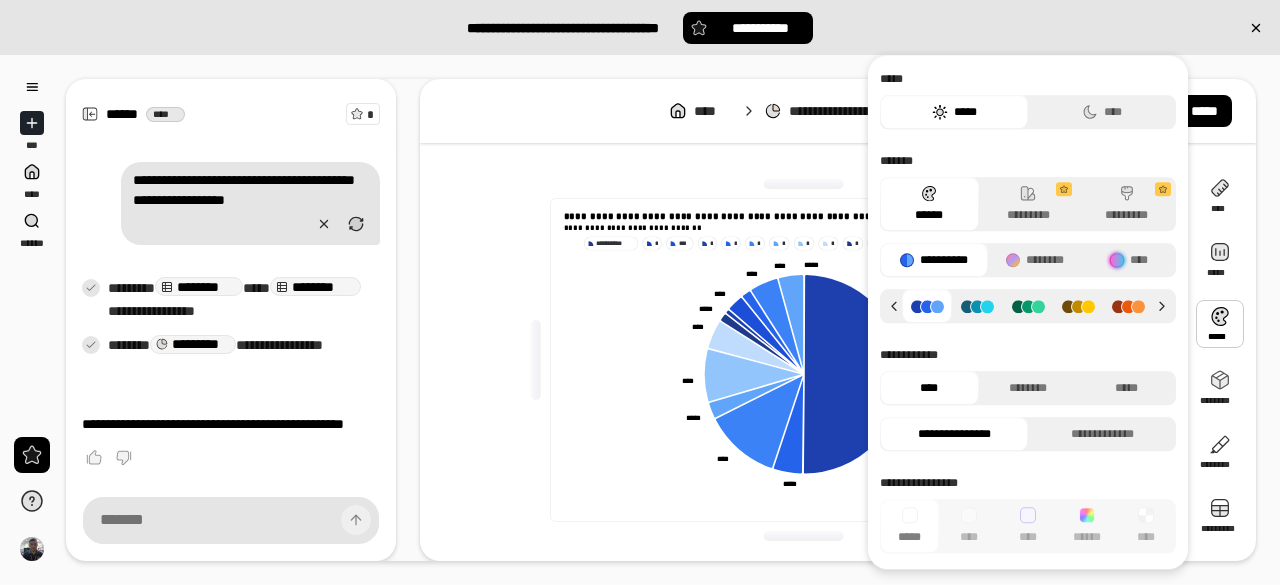 click at bounding box center [1220, 324] 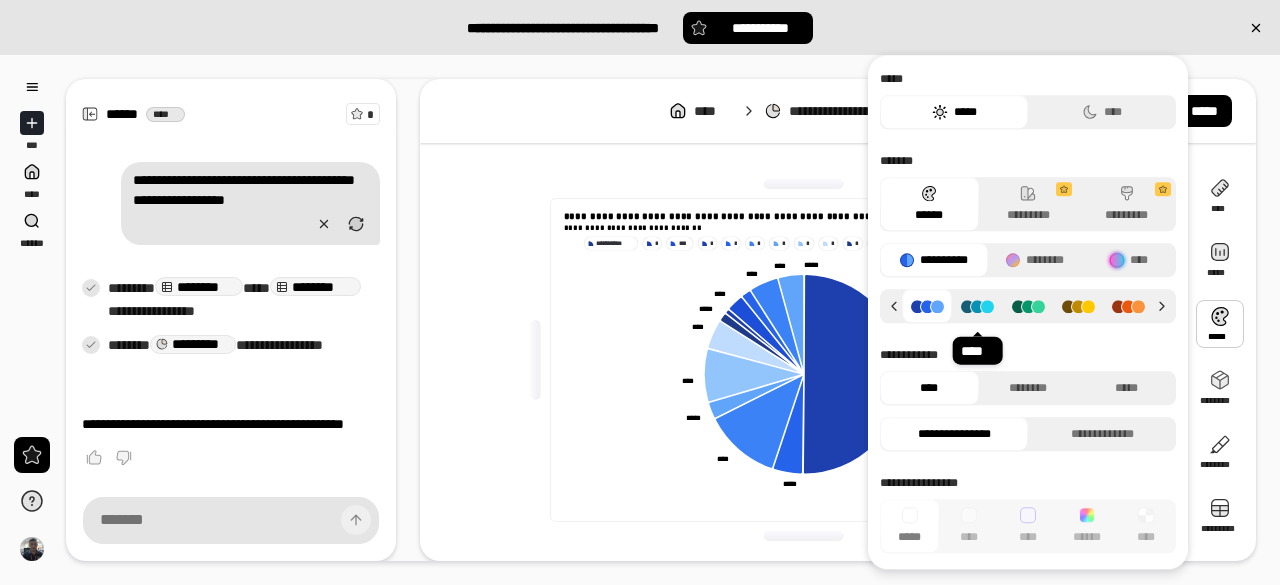 click 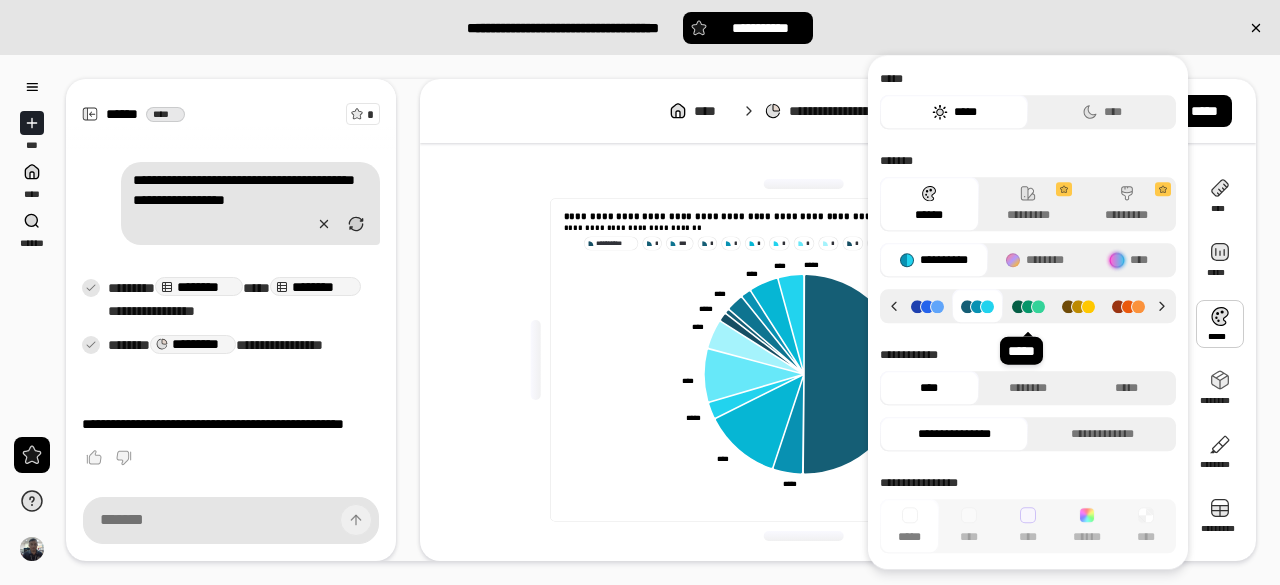 click 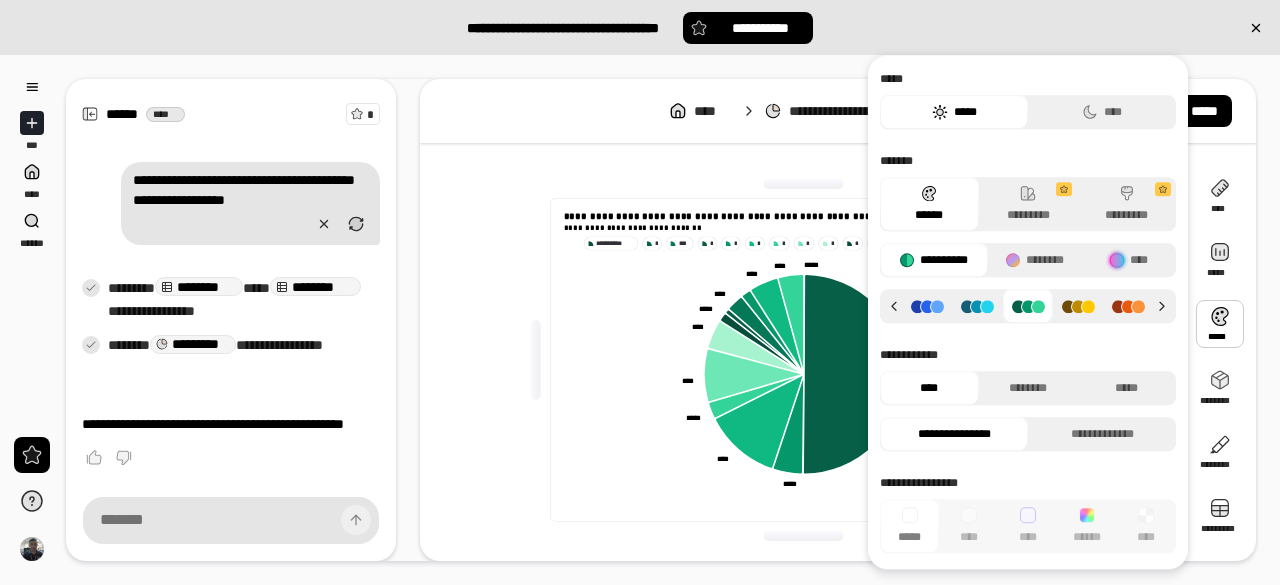 click 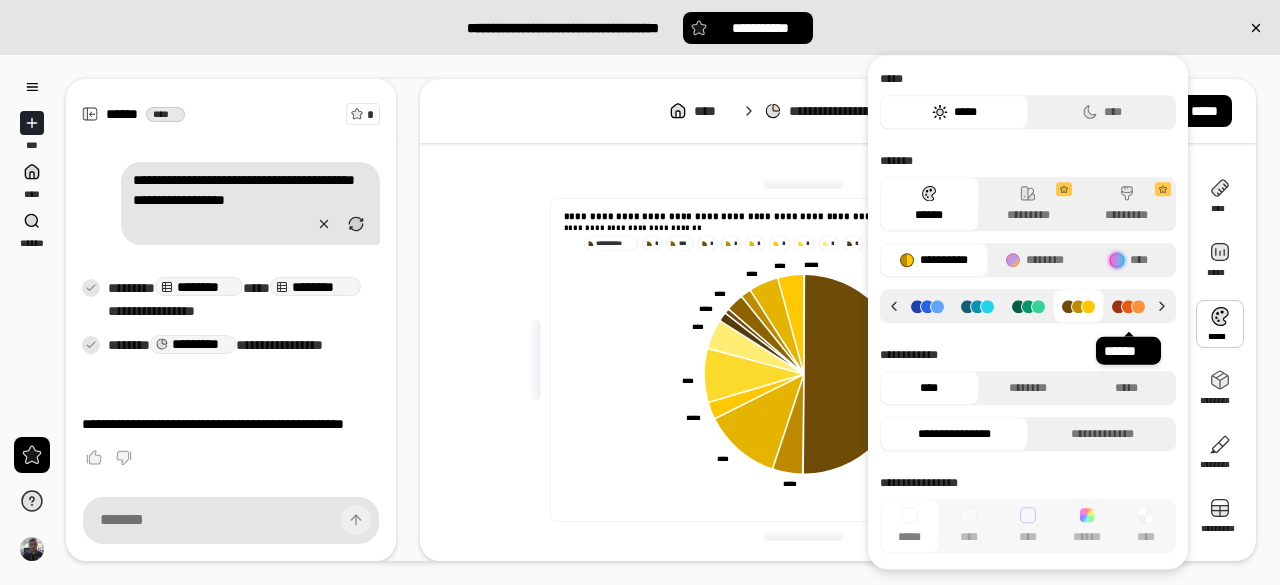 click at bounding box center [1129, 306] 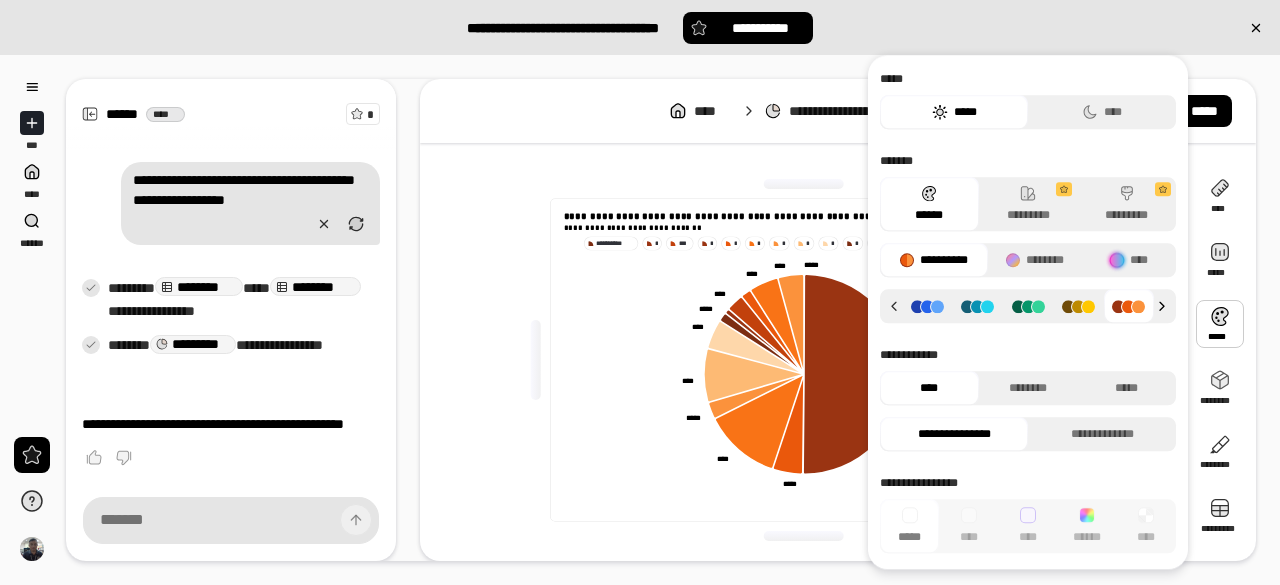 click 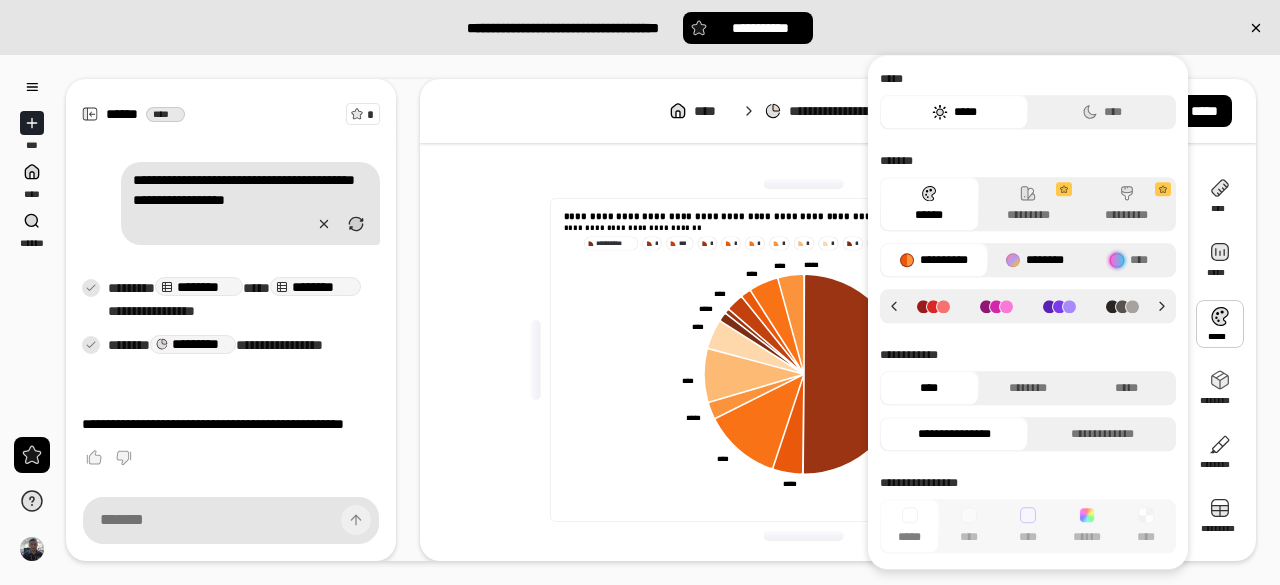click on "********" at bounding box center [1035, 260] 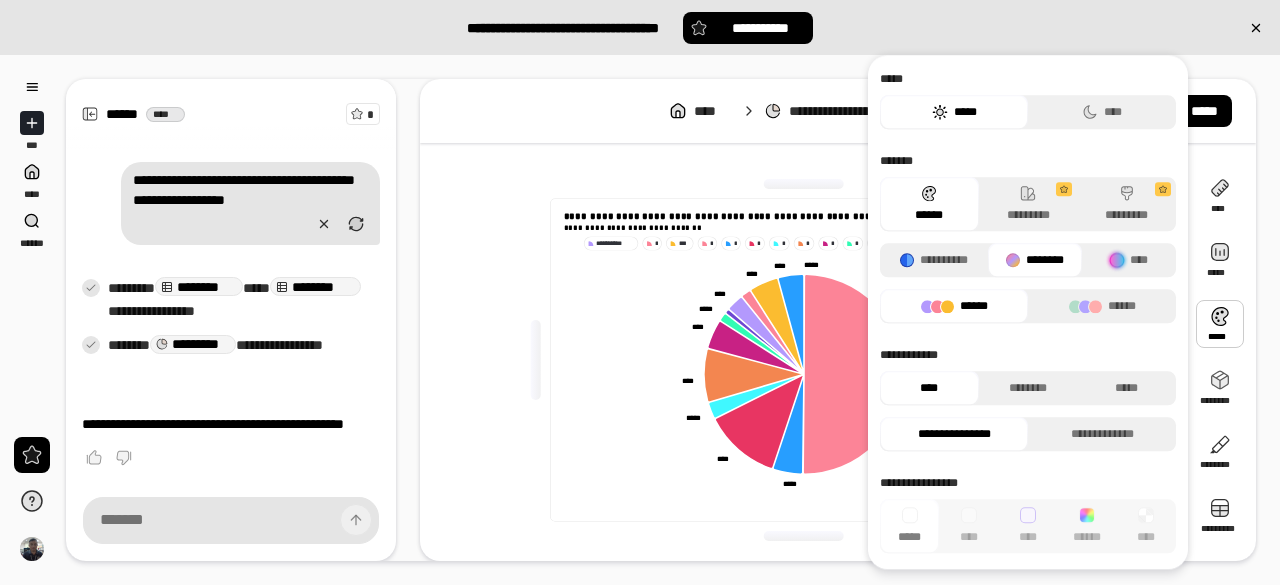 click on "*****" at bounding box center (954, 112) 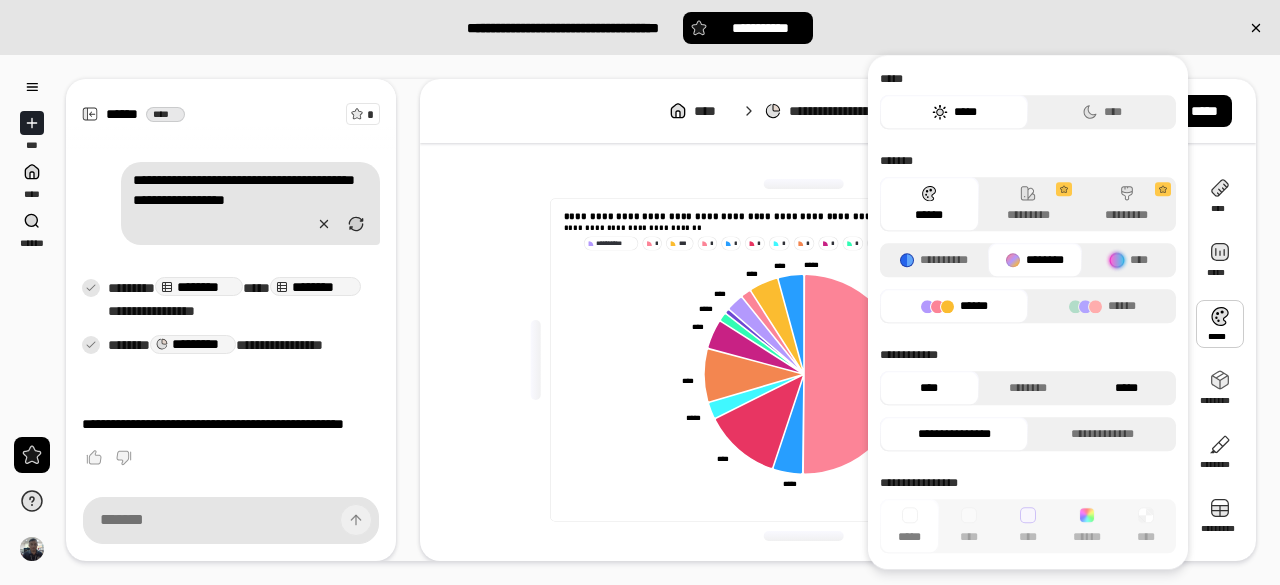 click on "*****" at bounding box center [1126, 388] 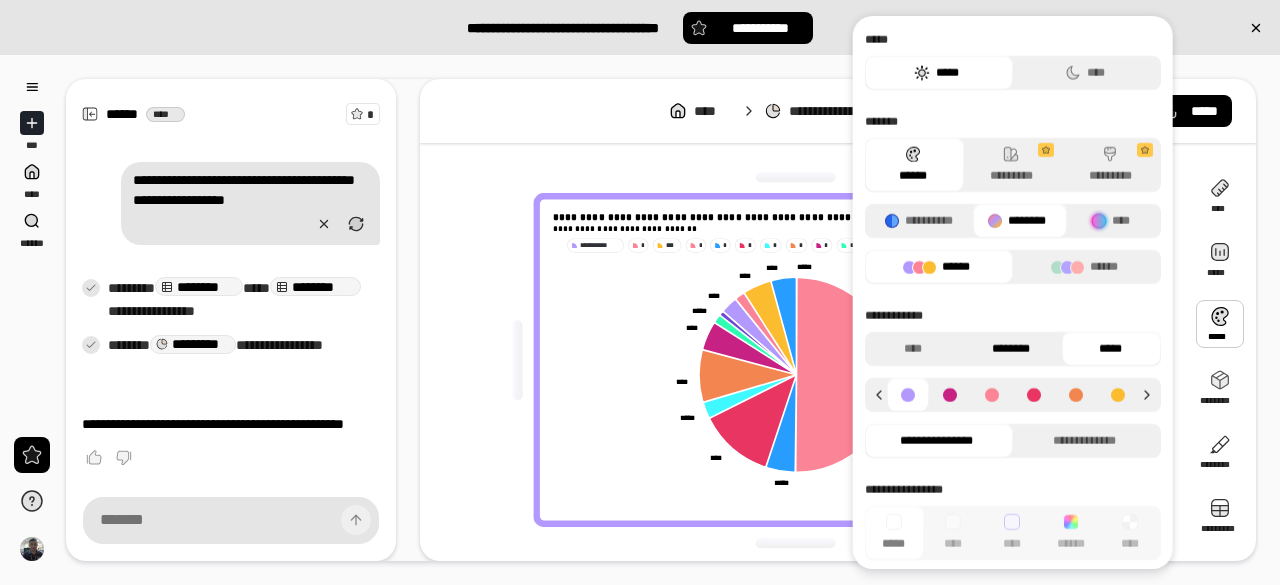 click on "********" at bounding box center [1010, 349] 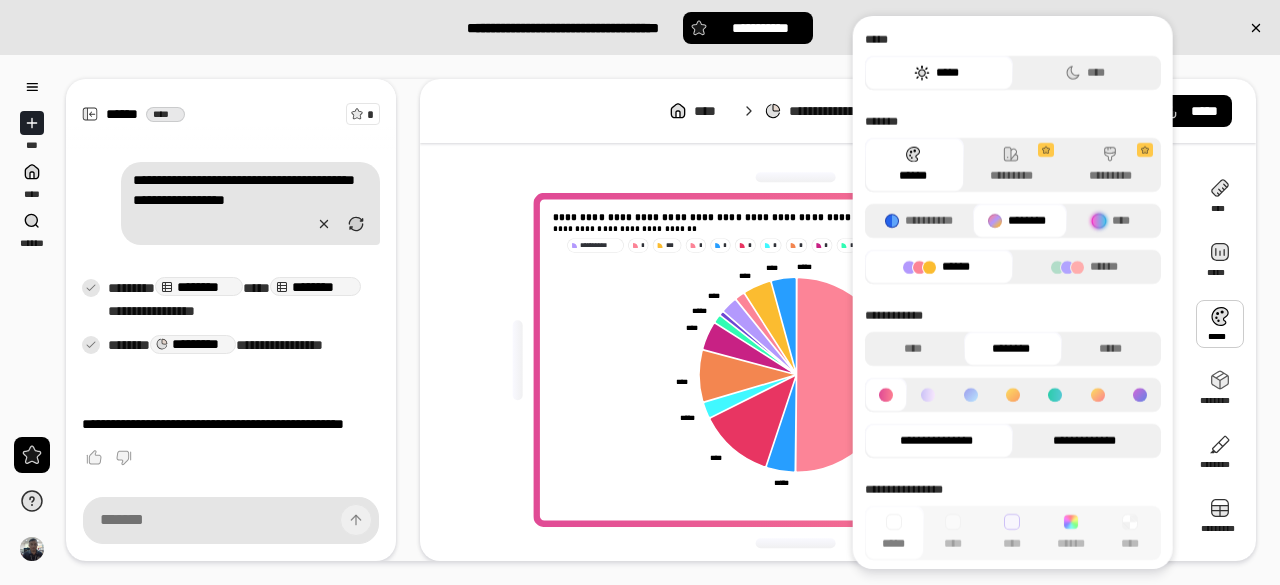 click on "**********" at bounding box center [1084, 441] 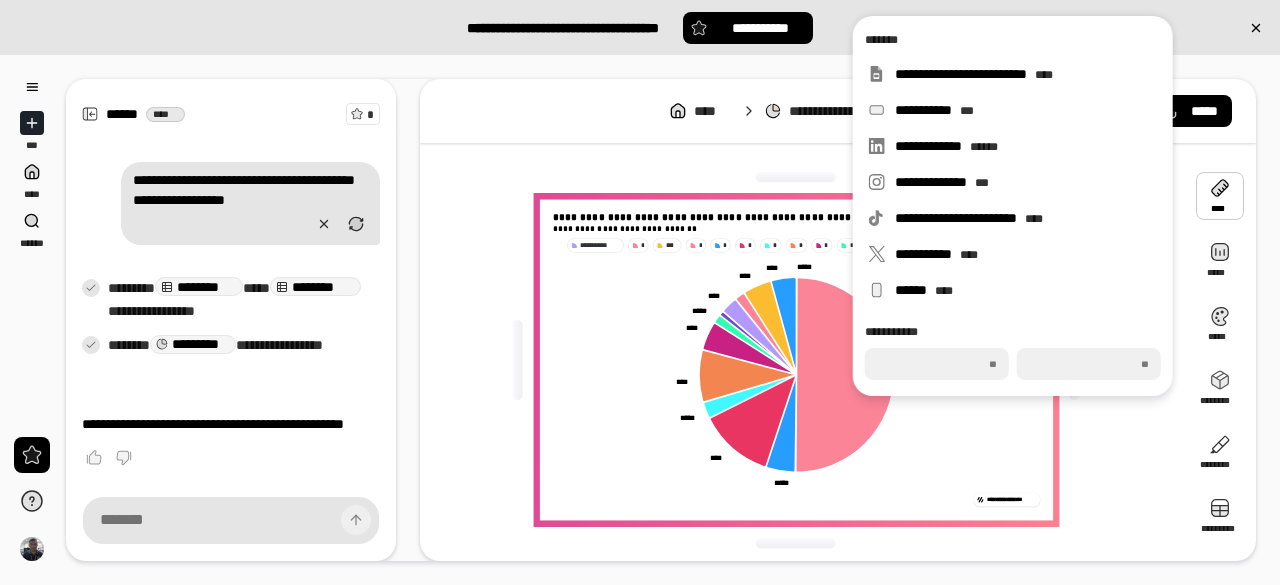 click at bounding box center [1075, 360] 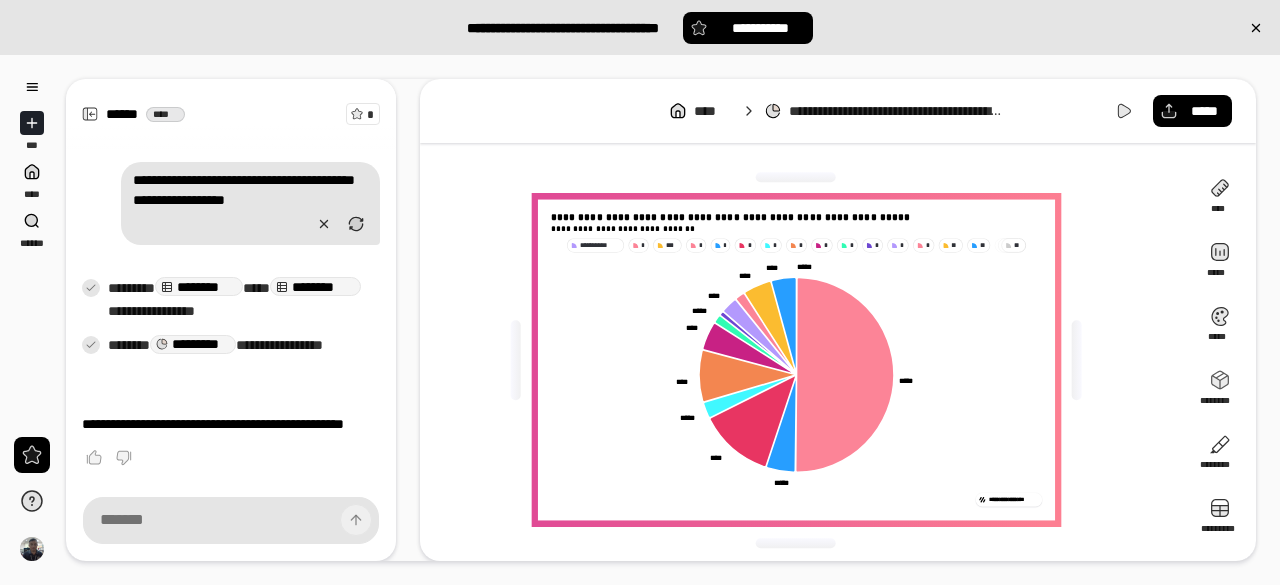 click on "[FIRST] [LAST] [POSTAL_CODE] [STATE] [COUNTRY] [CITY] [STREET] [NUMBER] [PHONE] [EMAIL]" at bounding box center (640, 27) 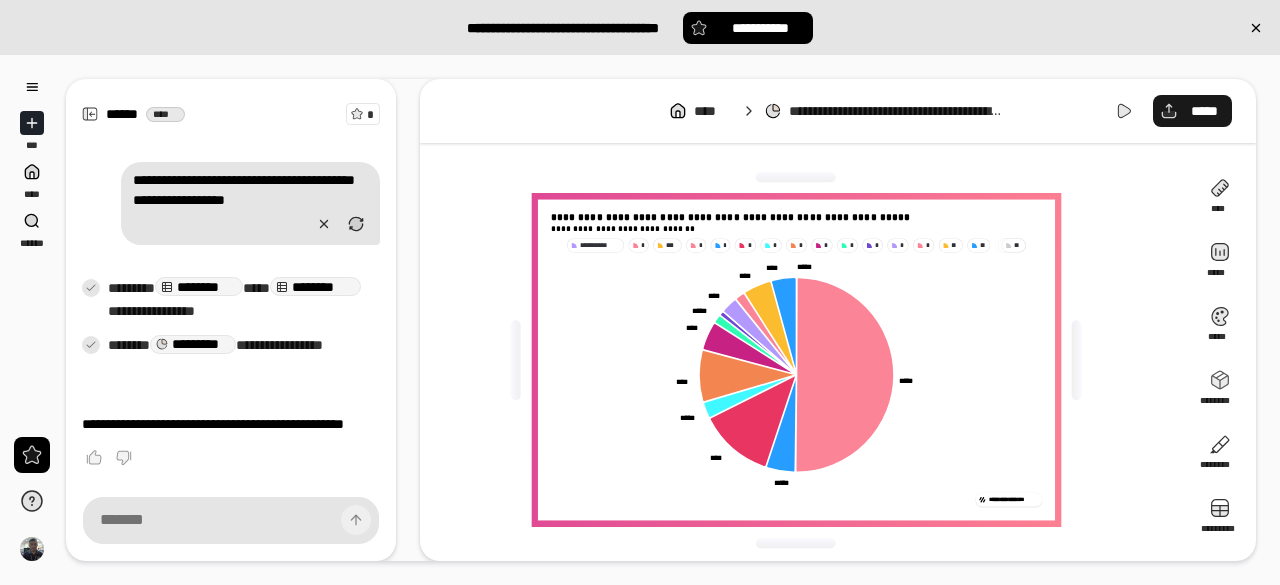 click on "*****" at bounding box center [1192, 111] 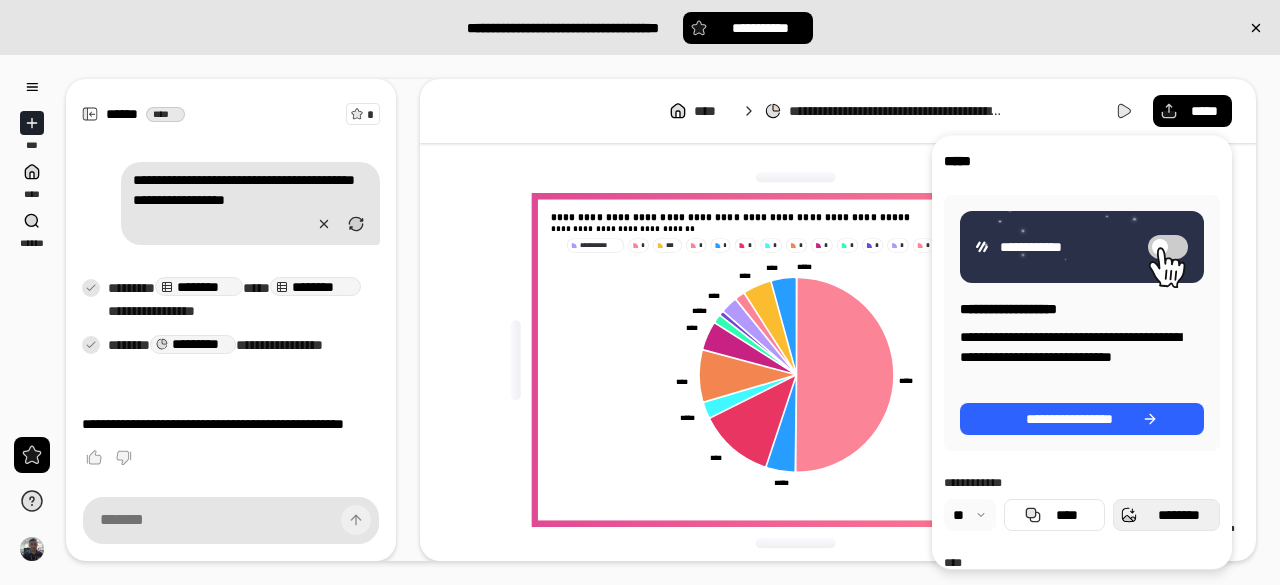 click on "********" at bounding box center (1166, 515) 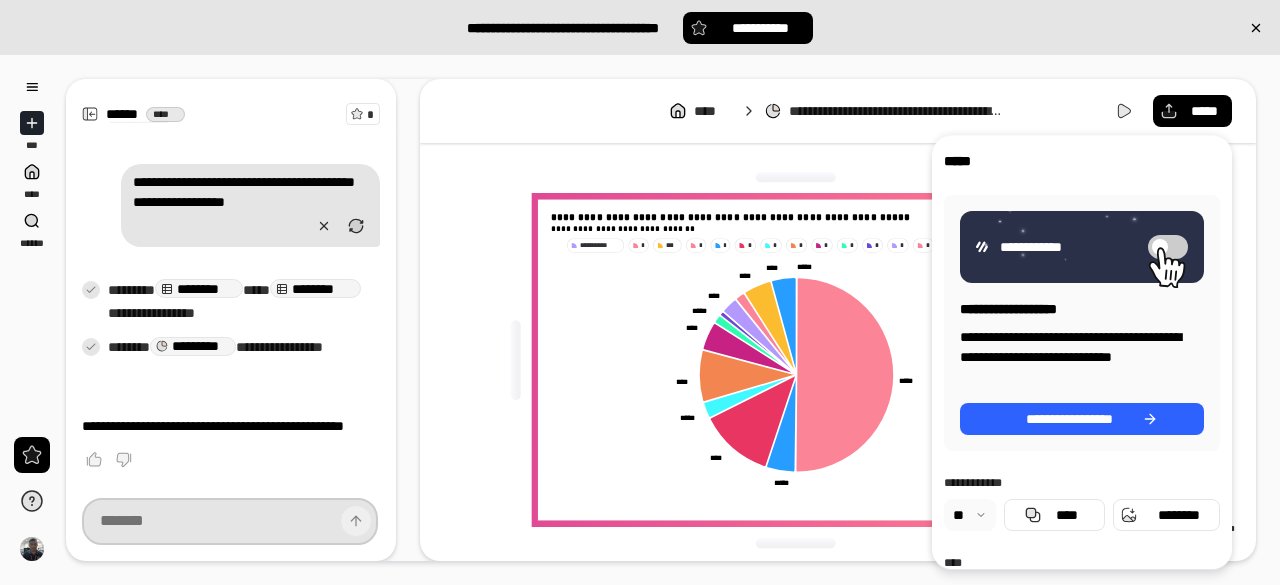 scroll, scrollTop: 688, scrollLeft: 0, axis: vertical 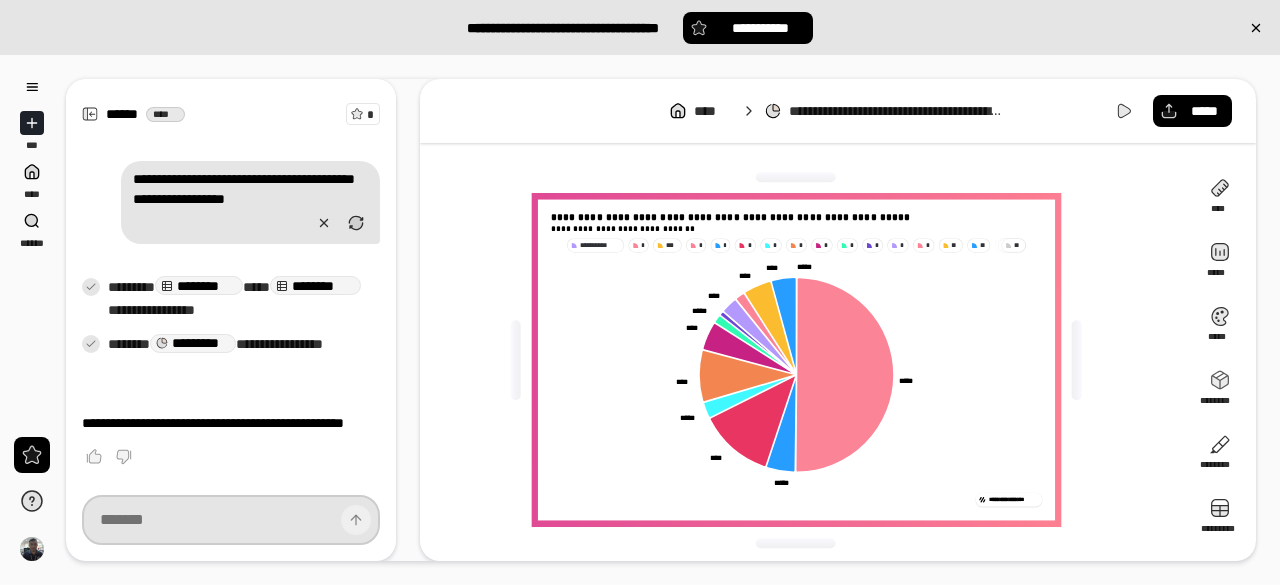 click at bounding box center (231, 520) 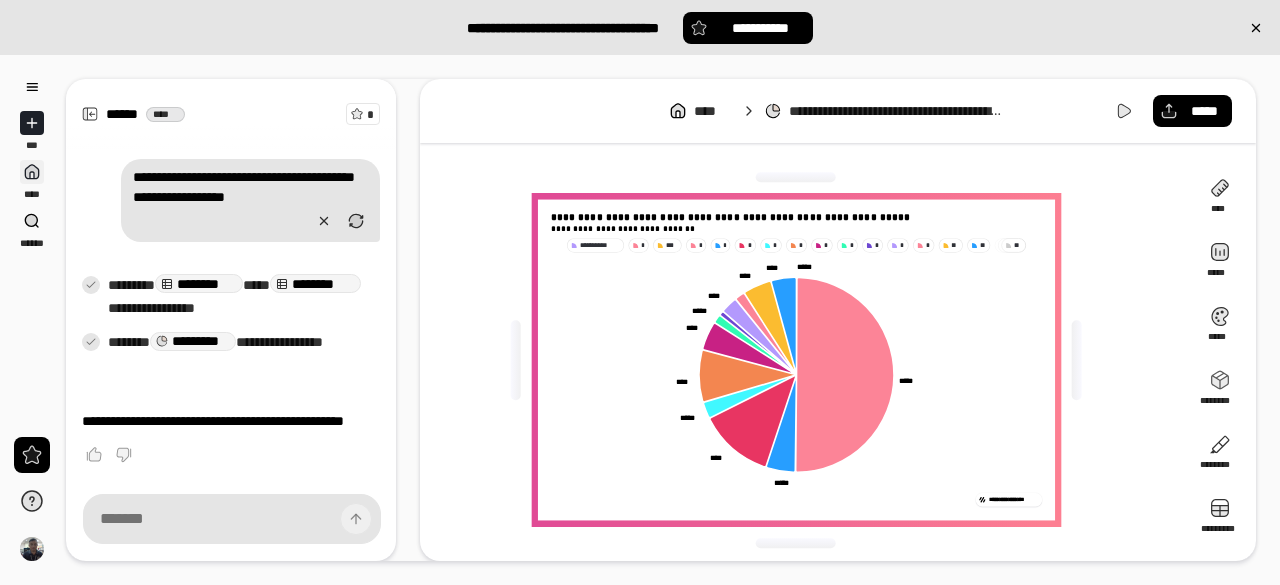 scroll, scrollTop: 688, scrollLeft: 0, axis: vertical 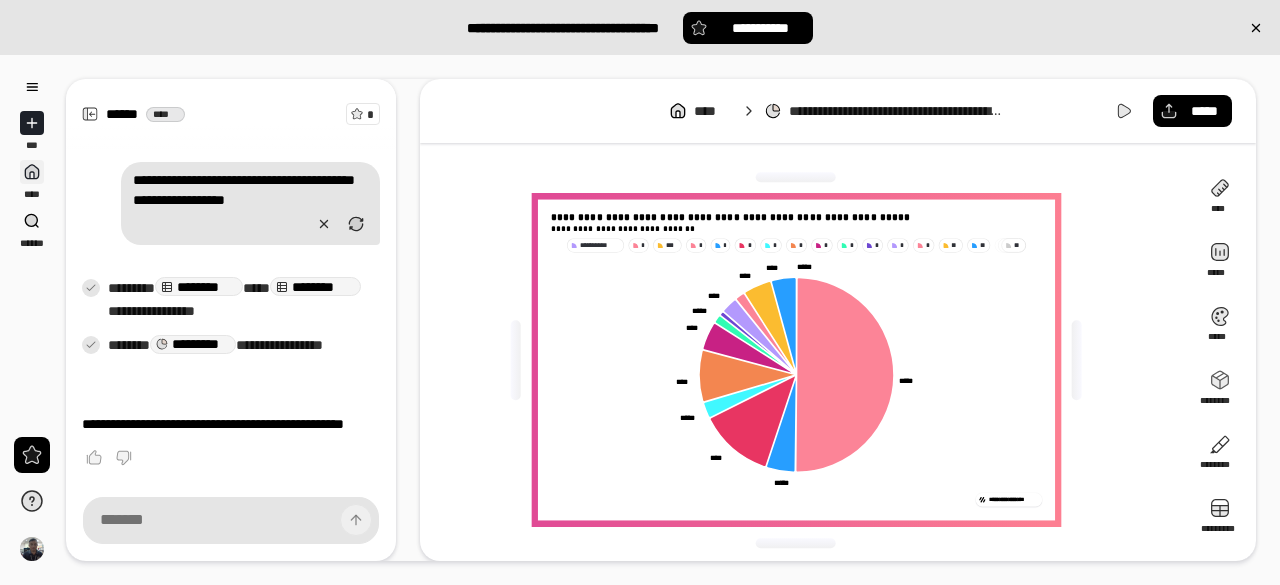 click at bounding box center [32, 172] 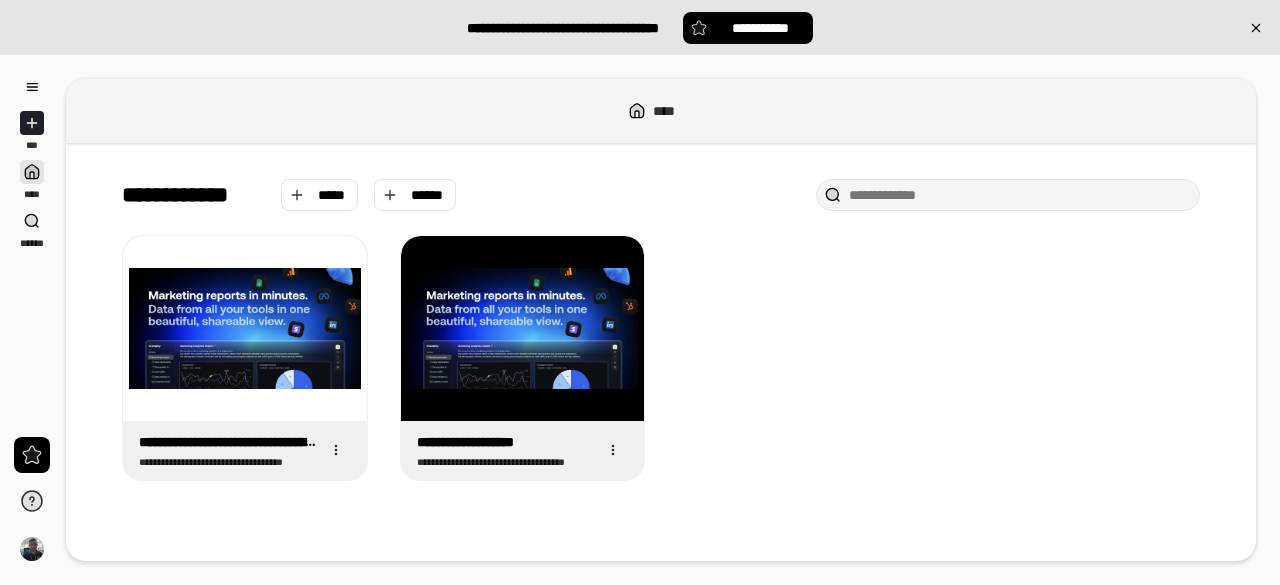 click on "***" at bounding box center (32, 131) 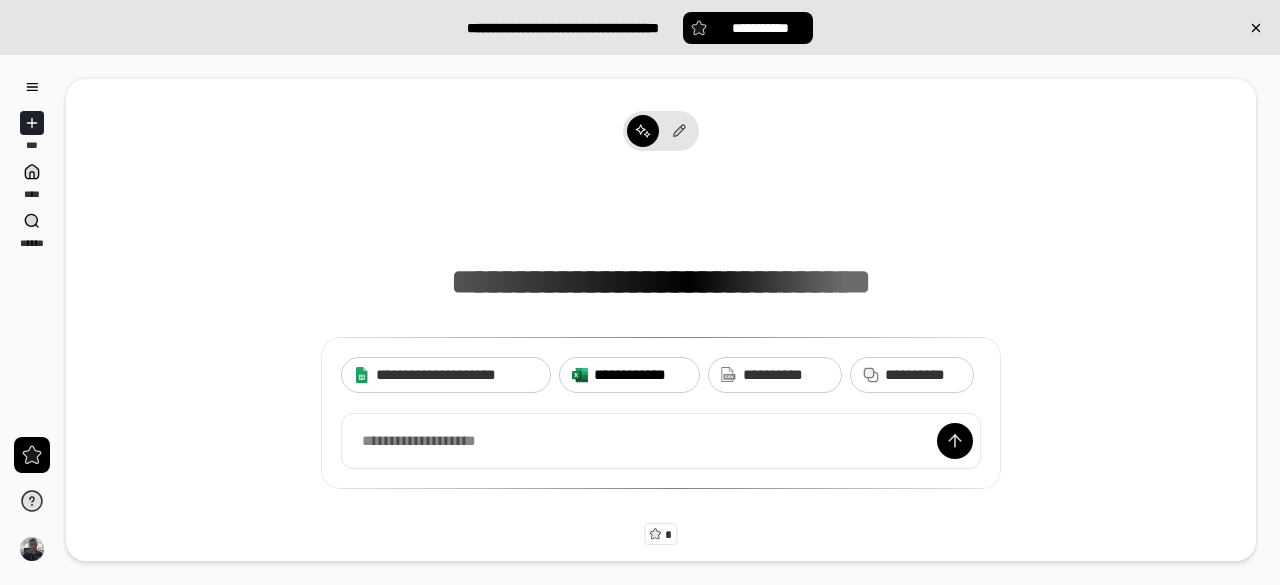 click on "**********" at bounding box center (640, 375) 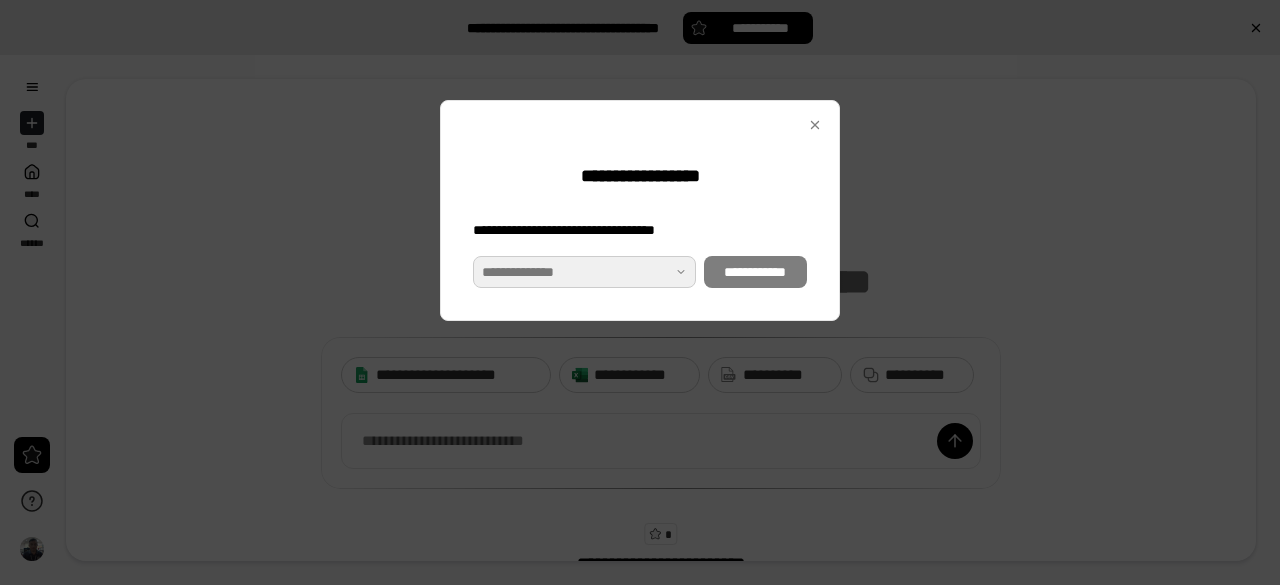 click at bounding box center (584, 272) 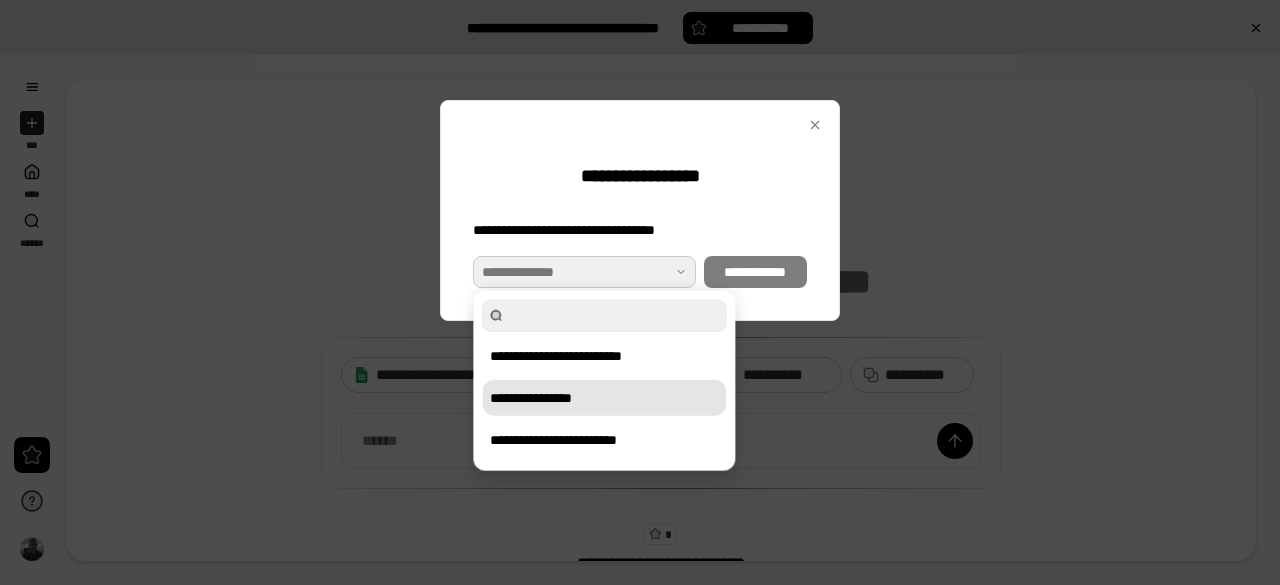 drag, startPoint x: 601, startPoint y: 387, endPoint x: 611, endPoint y: 371, distance: 18.867962 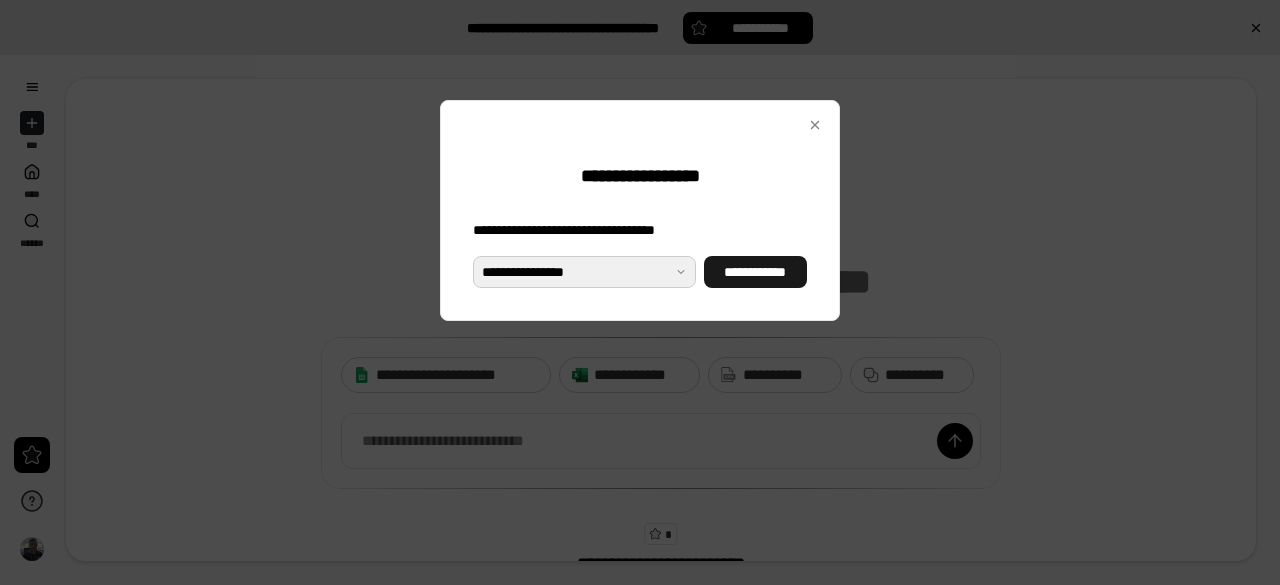 click on "**********" at bounding box center [755, 272] 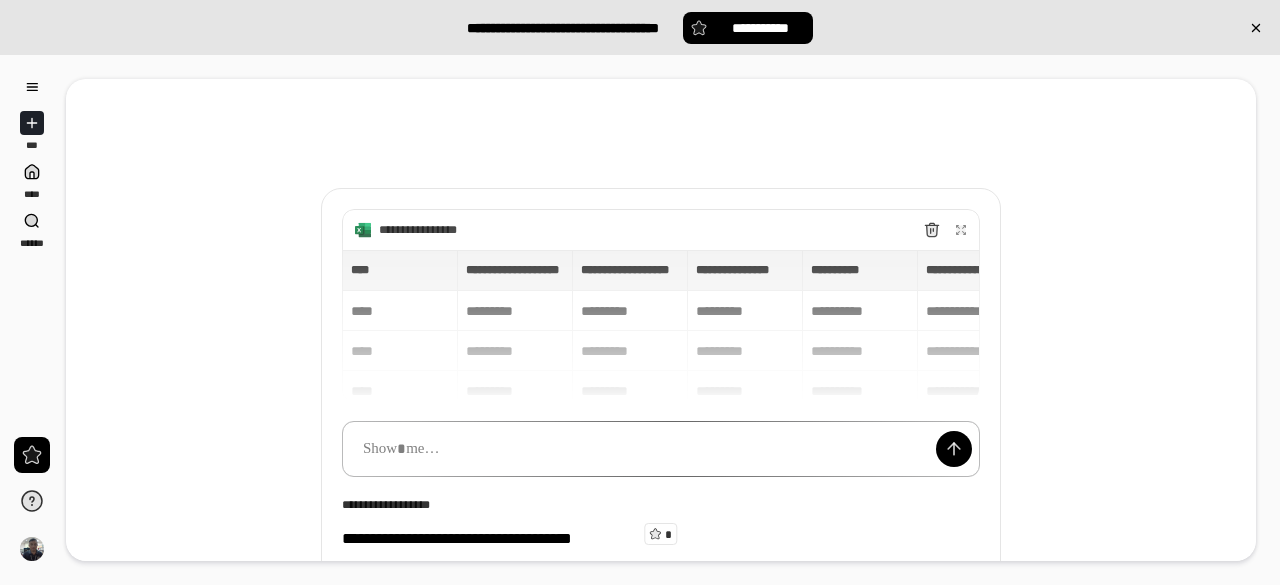 click at bounding box center (661, 449) 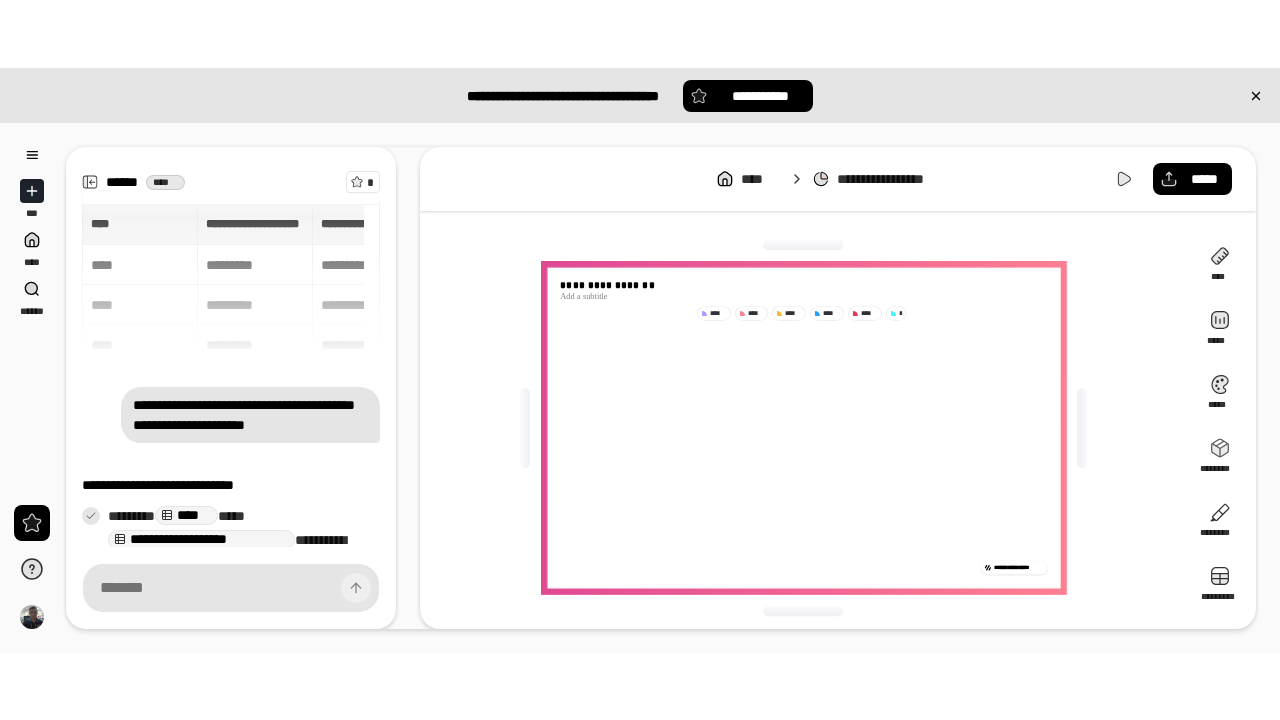 scroll, scrollTop: 165, scrollLeft: 0, axis: vertical 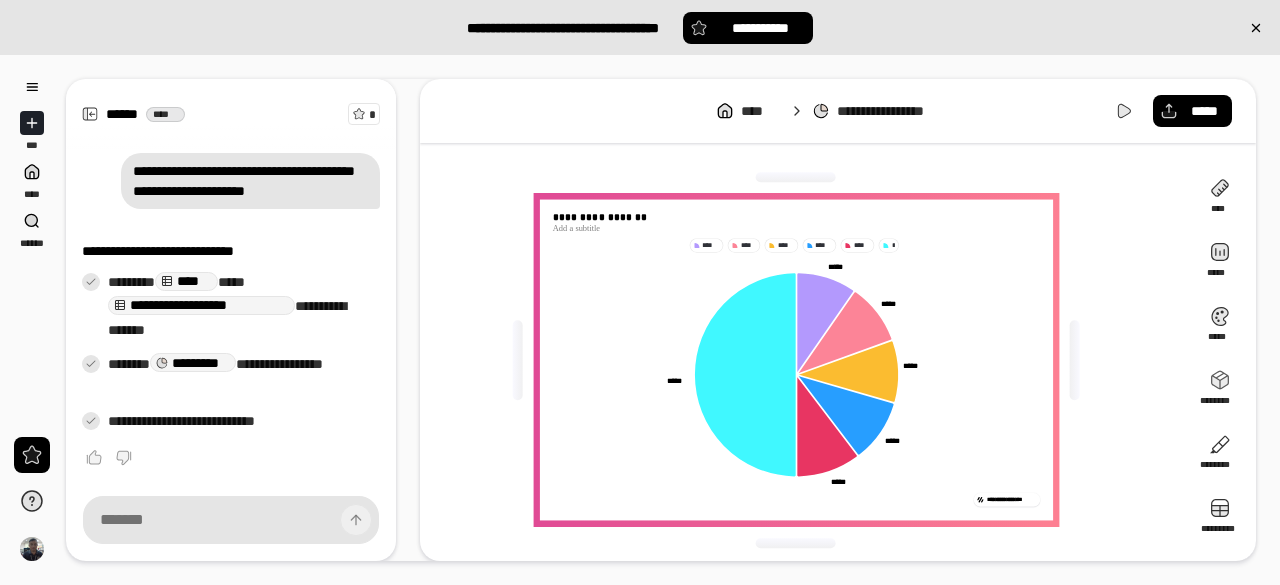 drag, startPoint x: 1116, startPoint y: 105, endPoint x: 1117, endPoint y: 193, distance: 88.005684 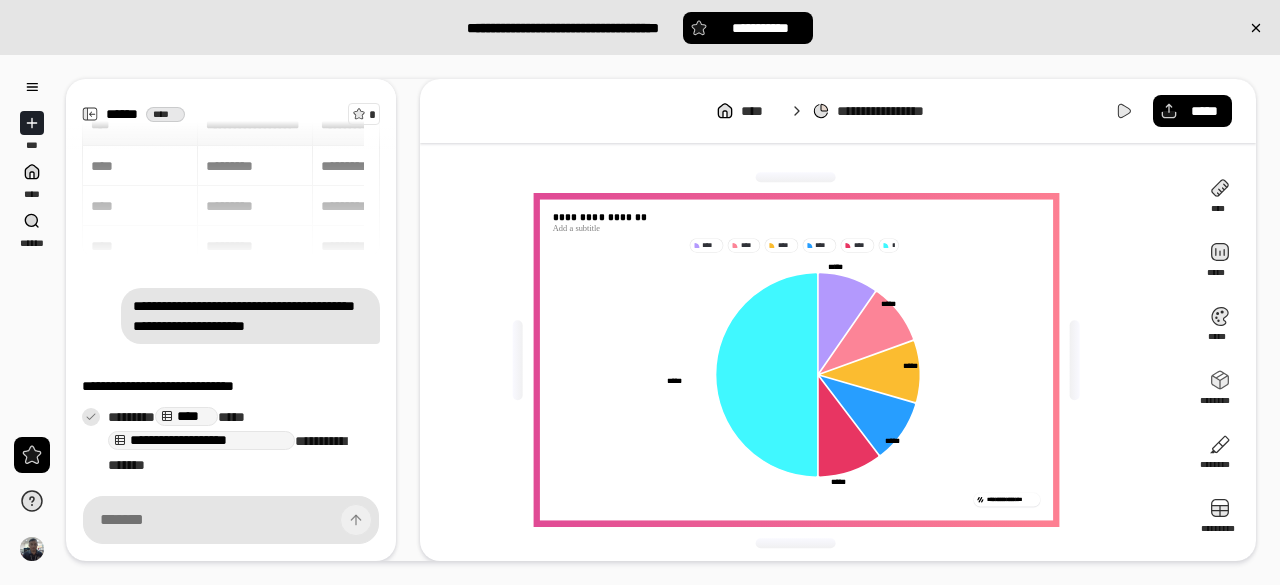 scroll, scrollTop: 165, scrollLeft: 0, axis: vertical 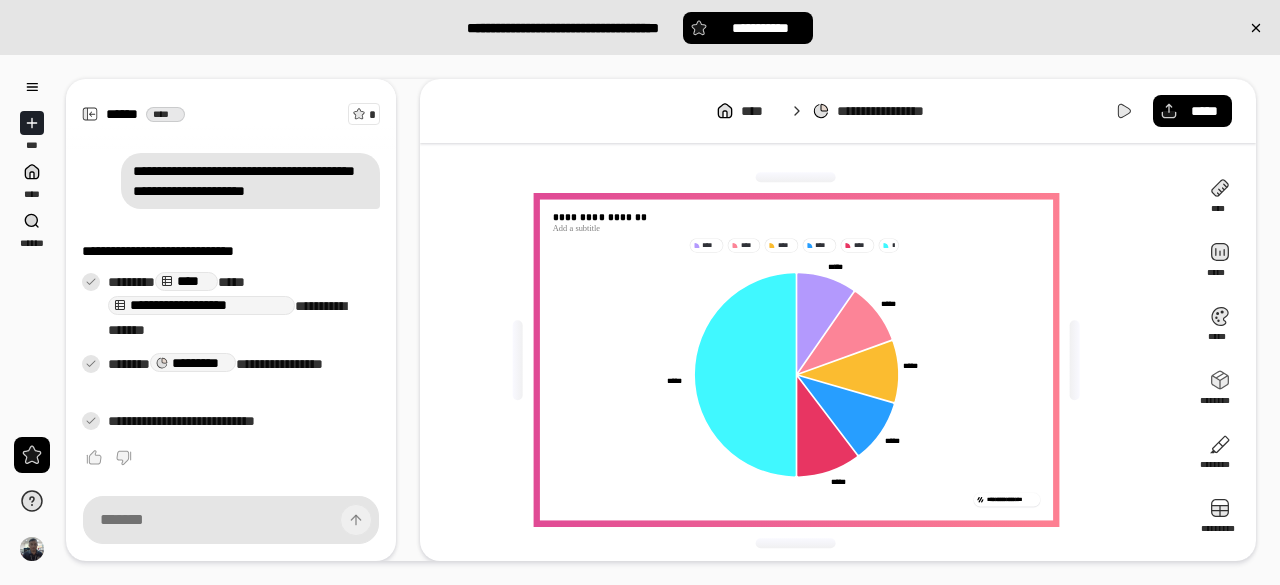 click 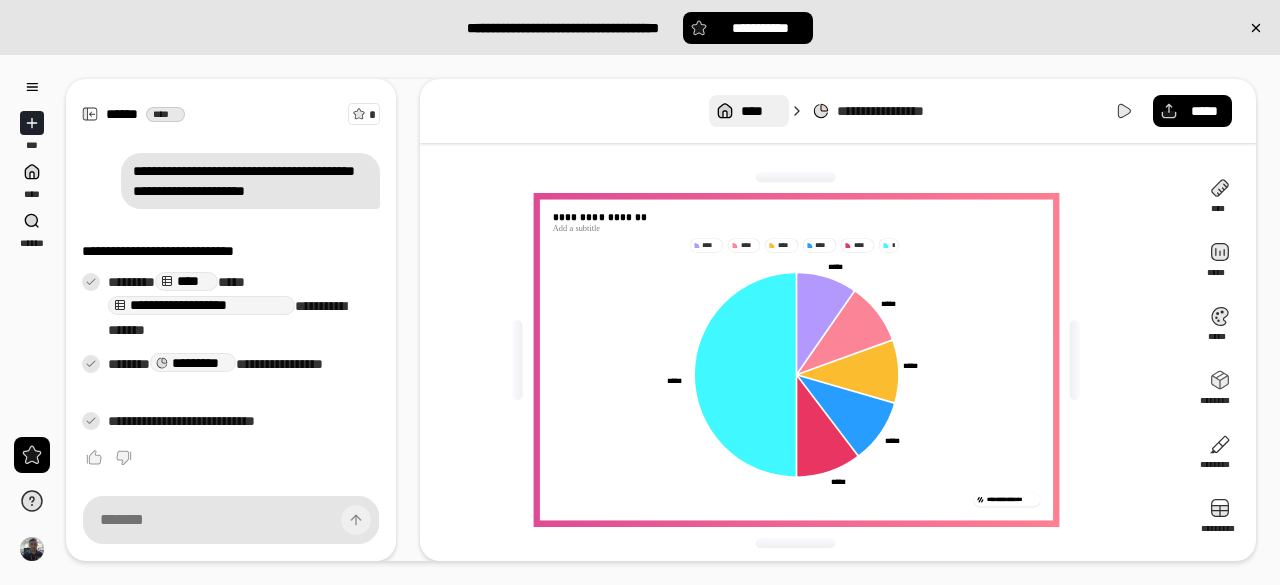 click on "****" at bounding box center [760, 111] 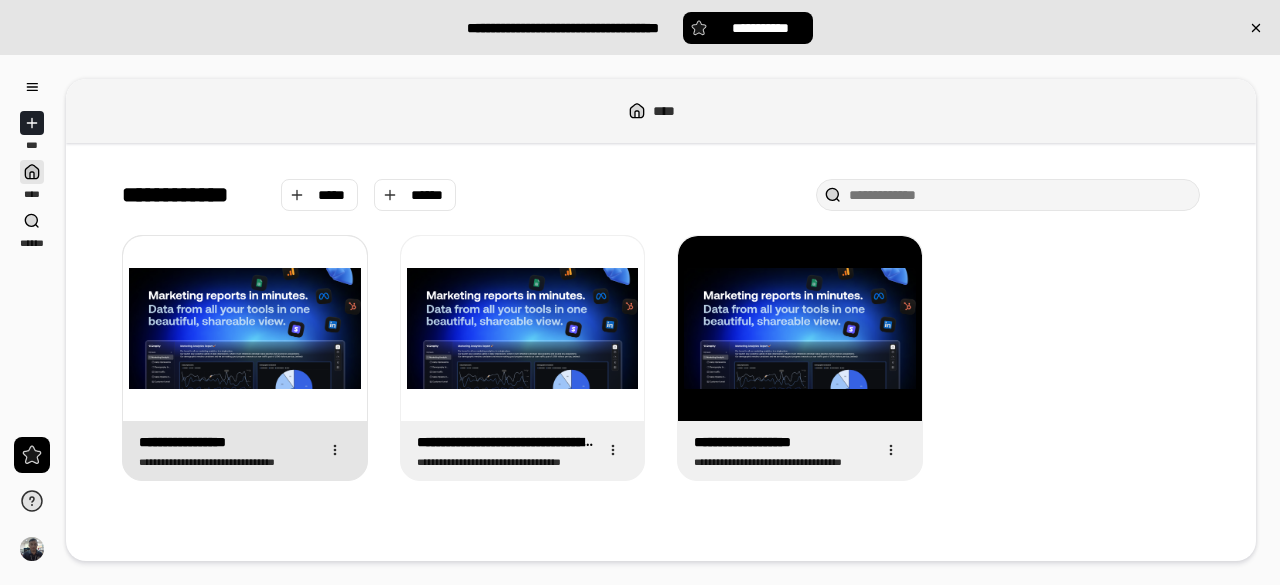 drag, startPoint x: 284, startPoint y: 407, endPoint x: 234, endPoint y: 369, distance: 62.801273 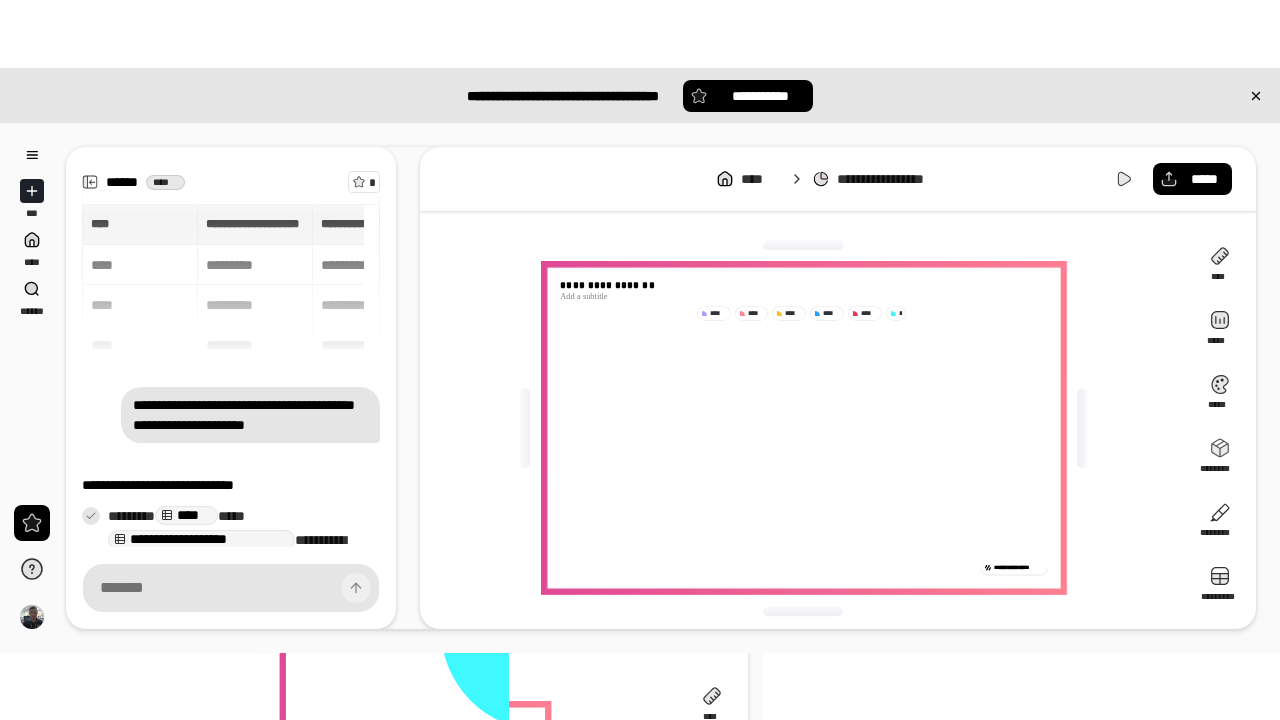 scroll, scrollTop: 165, scrollLeft: 0, axis: vertical 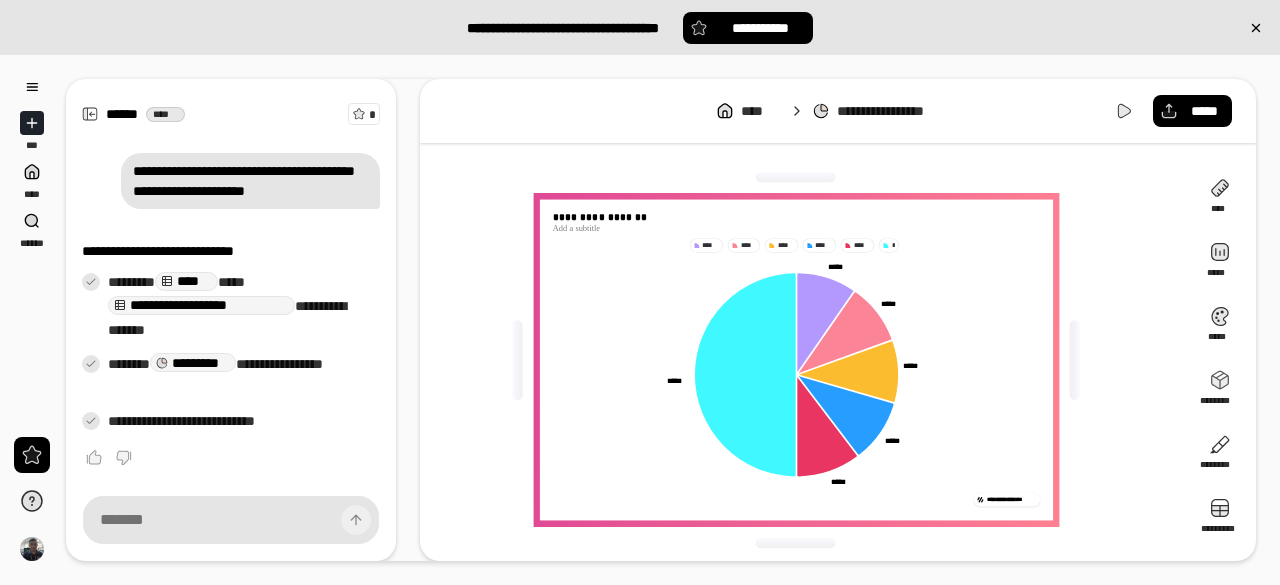 drag, startPoint x: 1124, startPoint y: 112, endPoint x: 1117, endPoint y: 202, distance: 90.27181 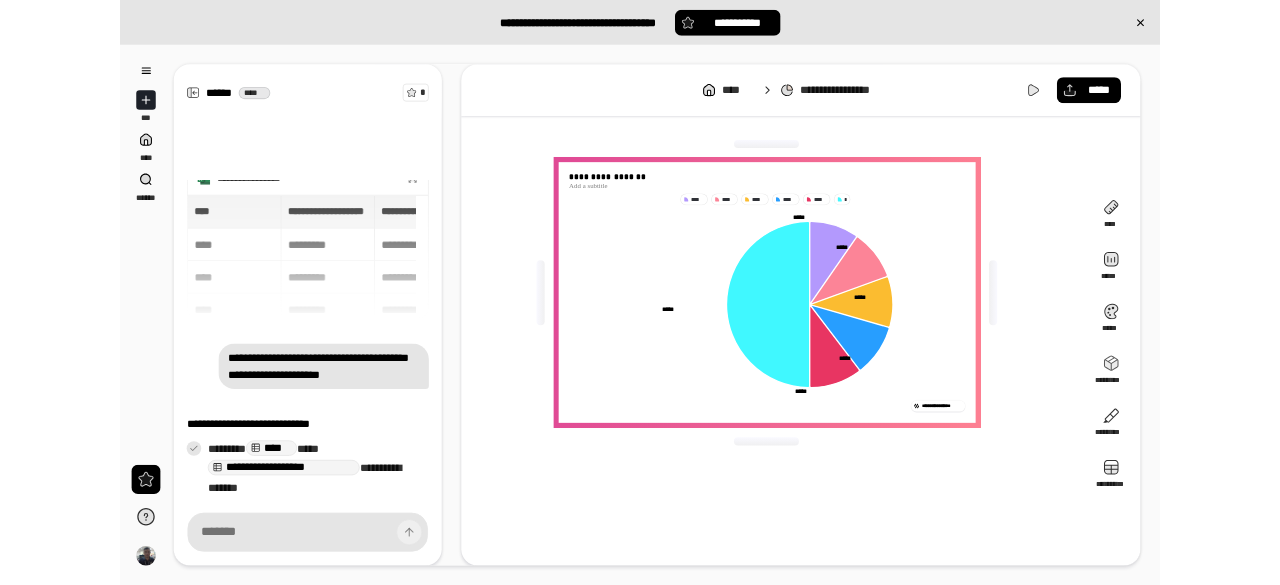 scroll, scrollTop: 165, scrollLeft: 0, axis: vertical 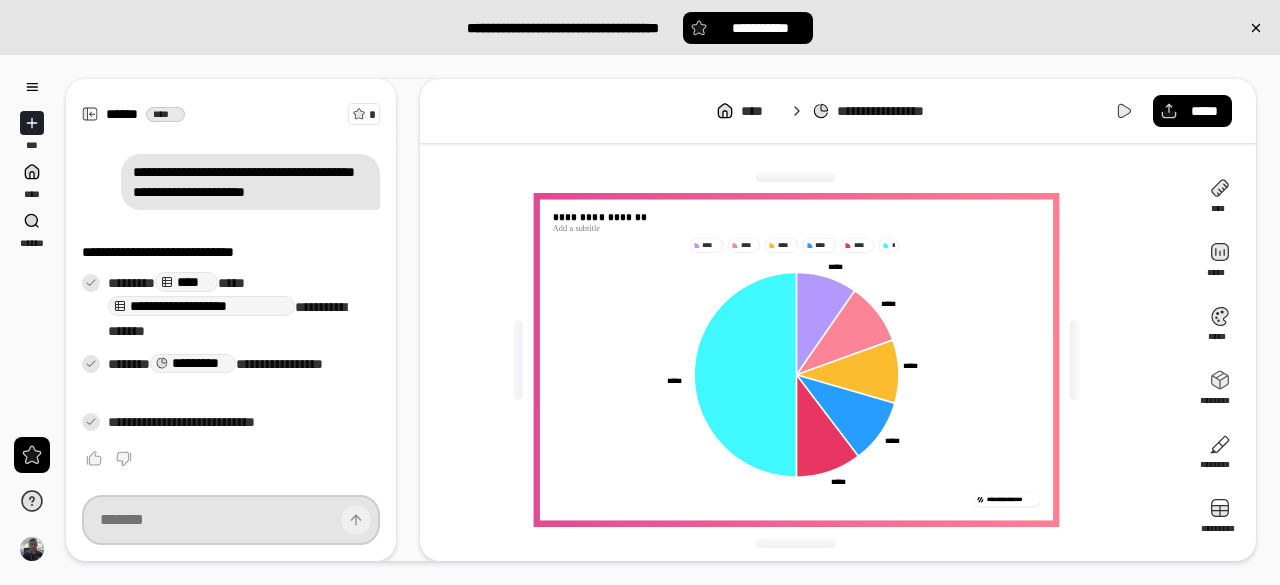 click at bounding box center [231, 520] 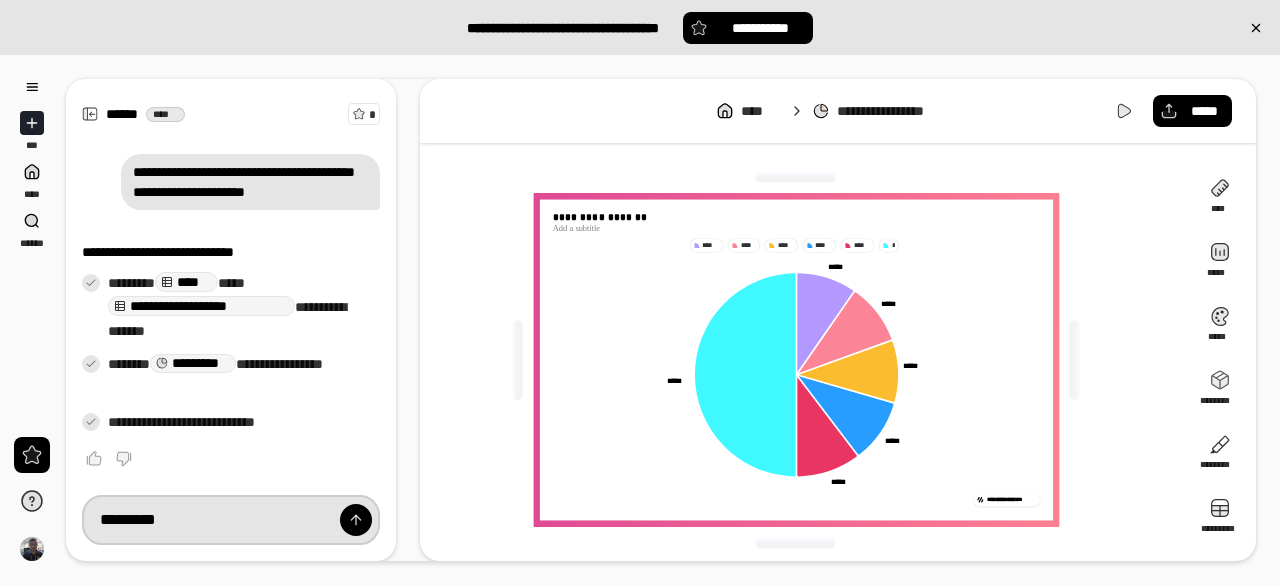 type on "********" 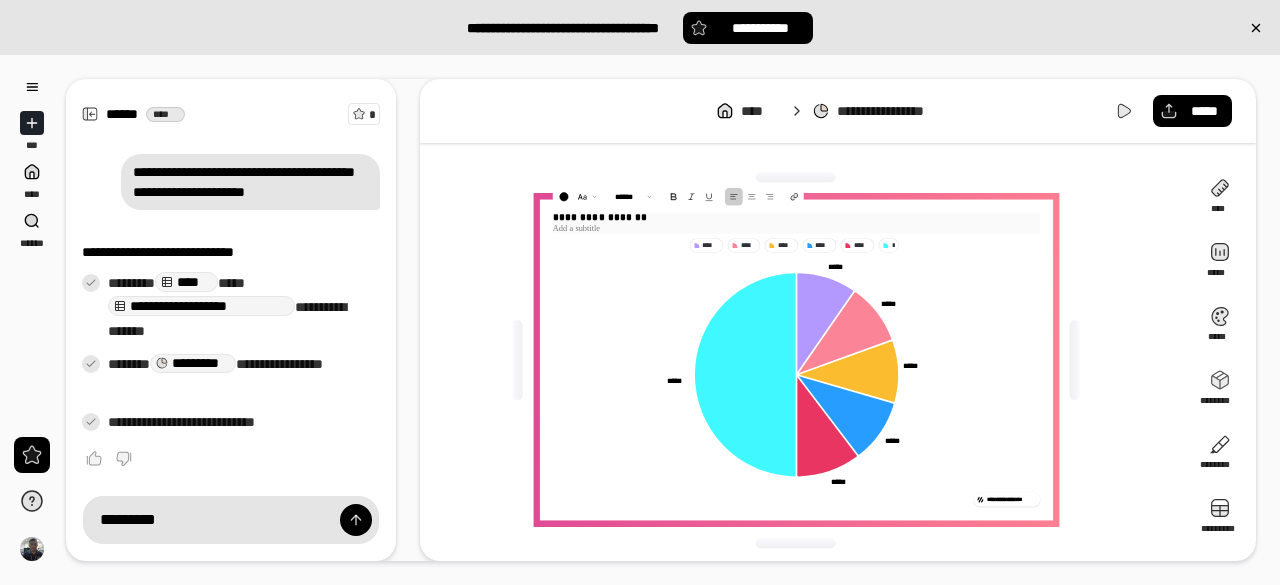 click at bounding box center [795, 229] 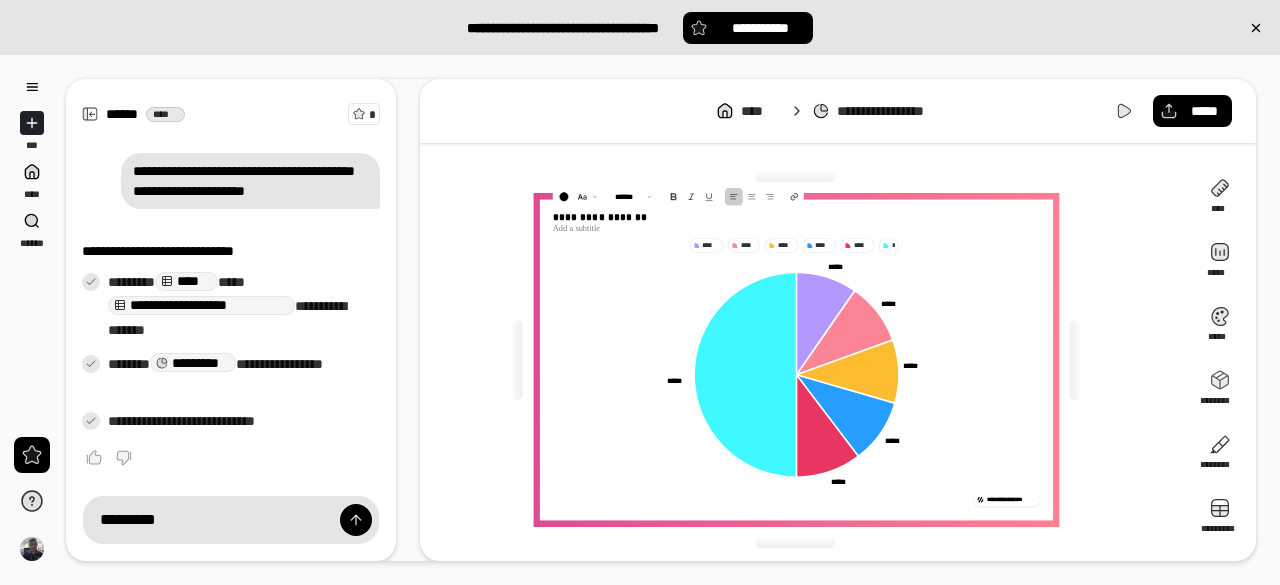 click on "*** **** ******" at bounding box center (32, 160) 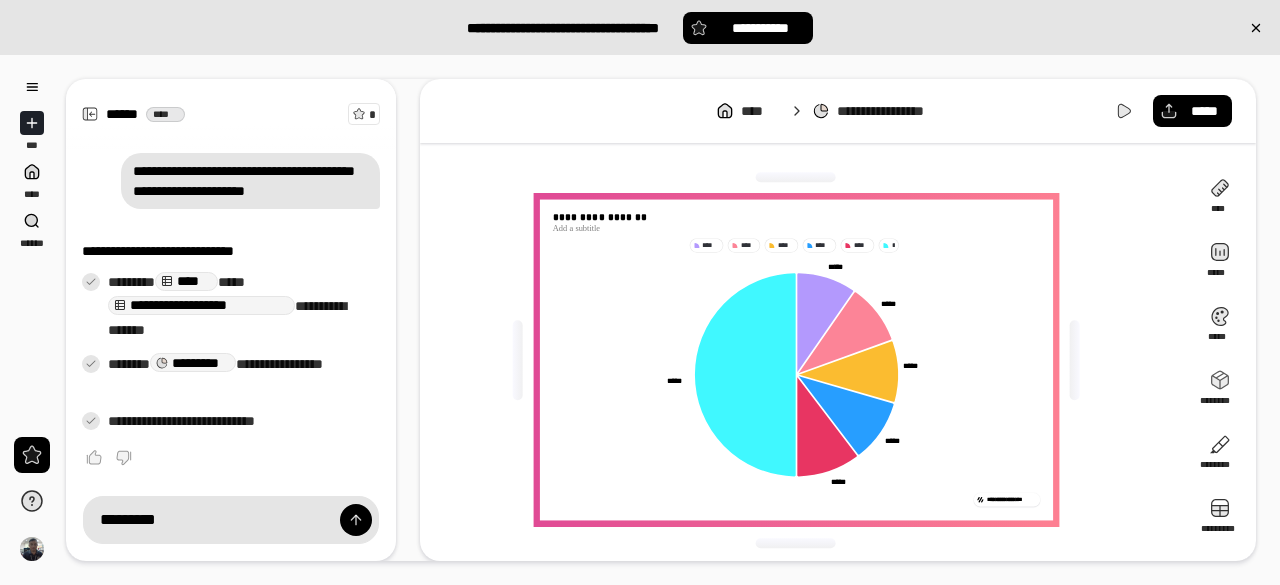 click 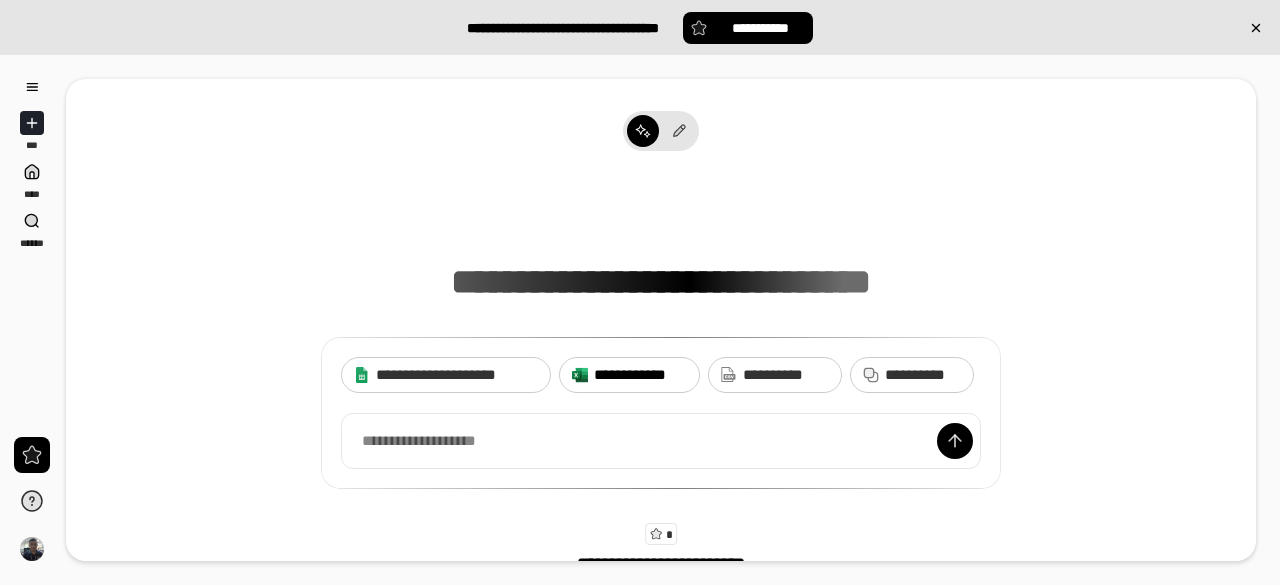 click on "**********" at bounding box center [640, 375] 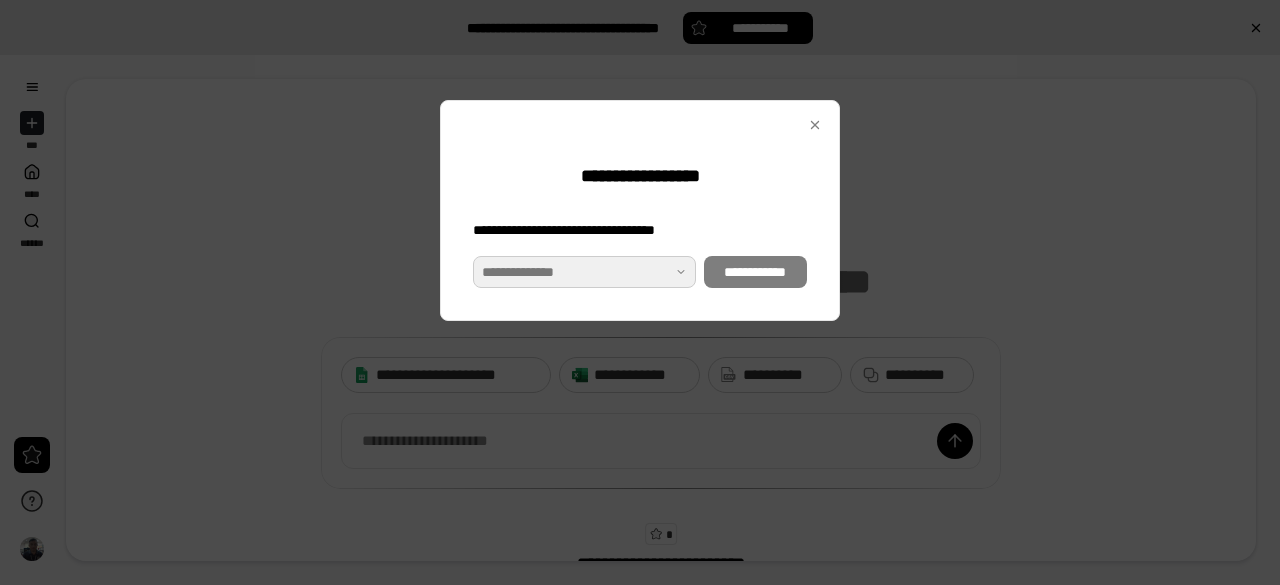 click at bounding box center (584, 272) 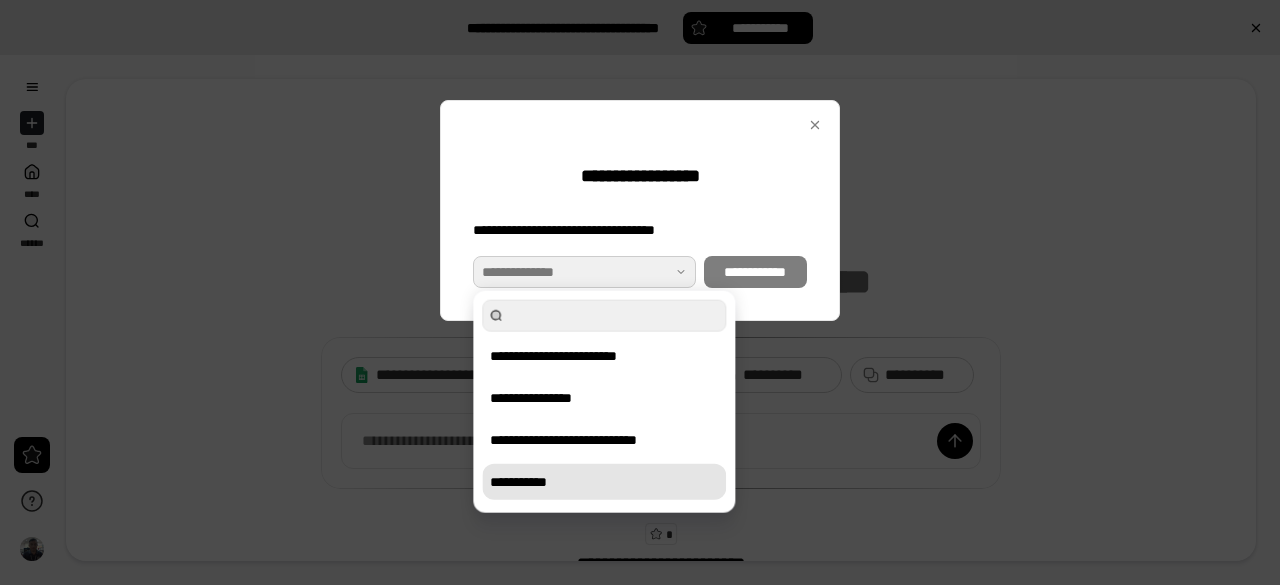 click on "**********" at bounding box center [604, 482] 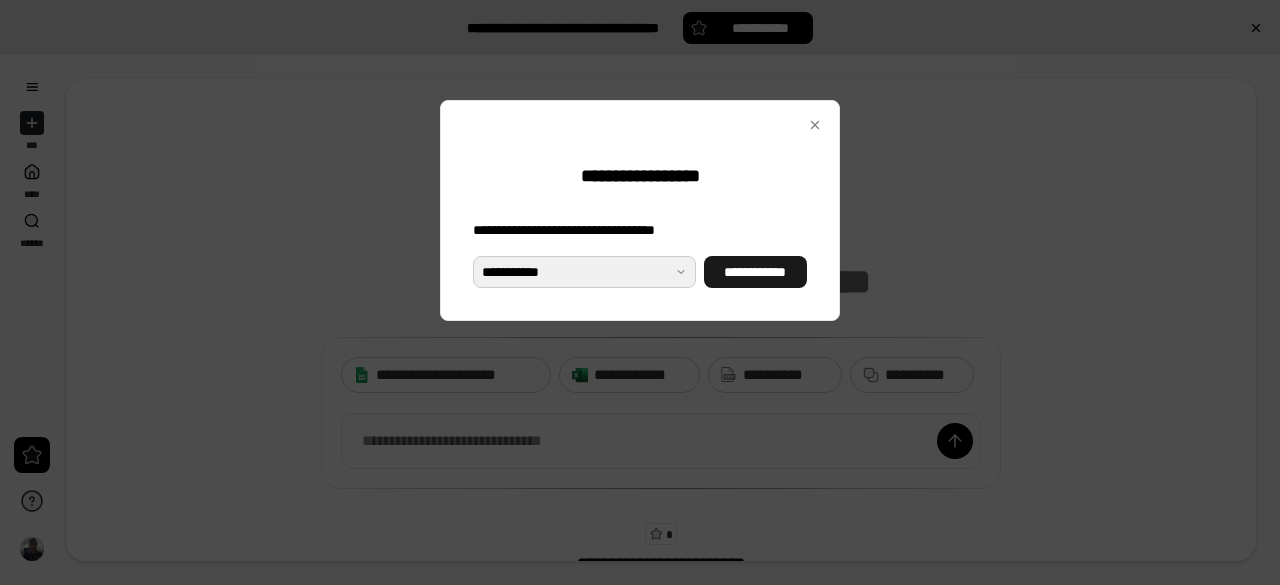 click on "**********" at bounding box center [755, 272] 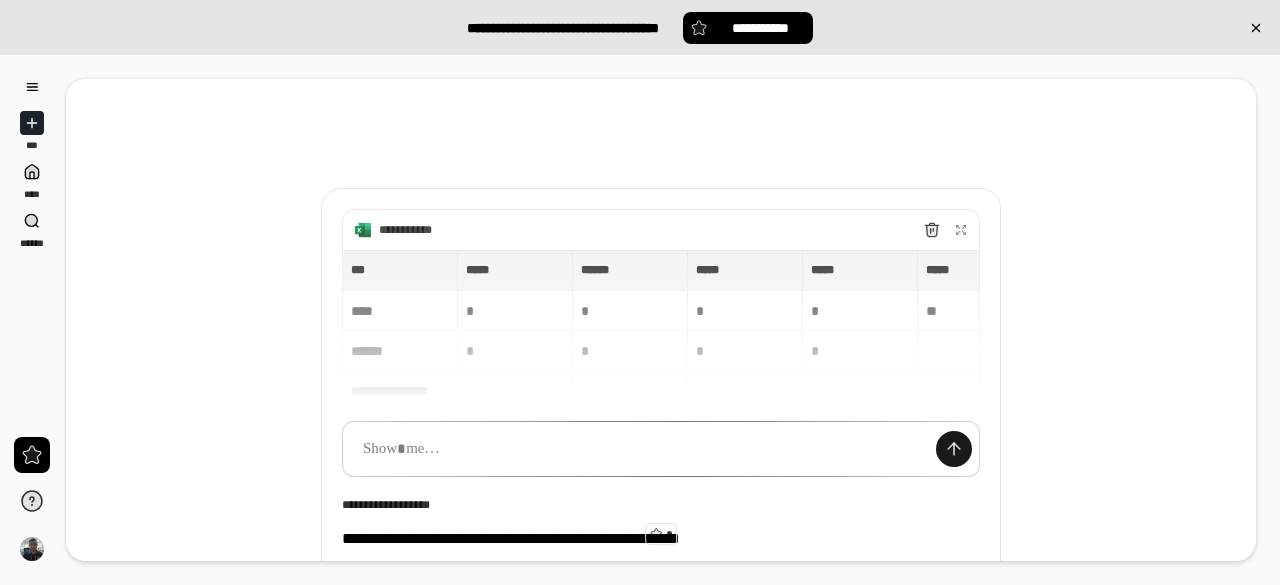 click at bounding box center (954, 449) 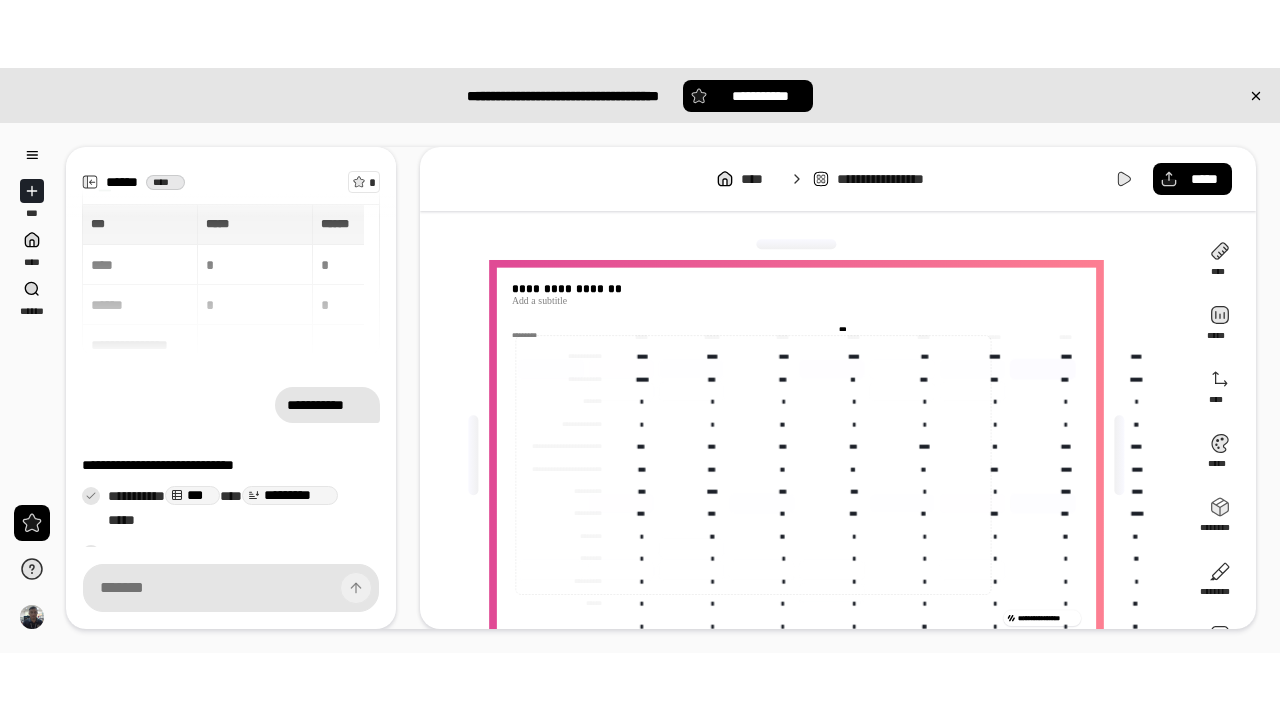 scroll, scrollTop: 155, scrollLeft: 0, axis: vertical 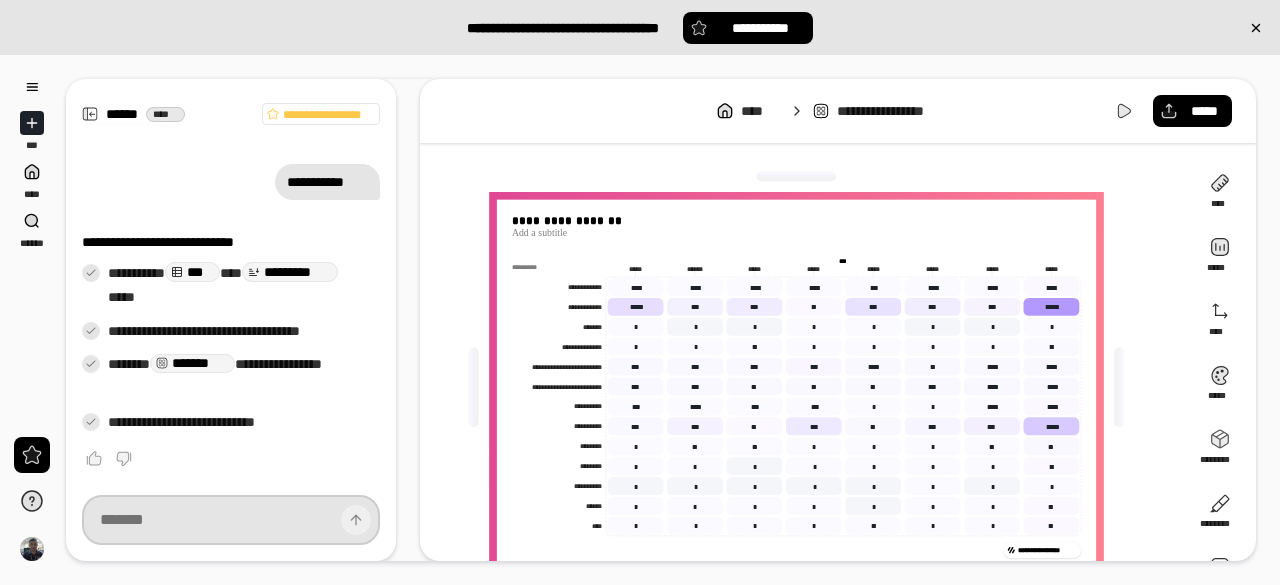 click at bounding box center [231, 520] 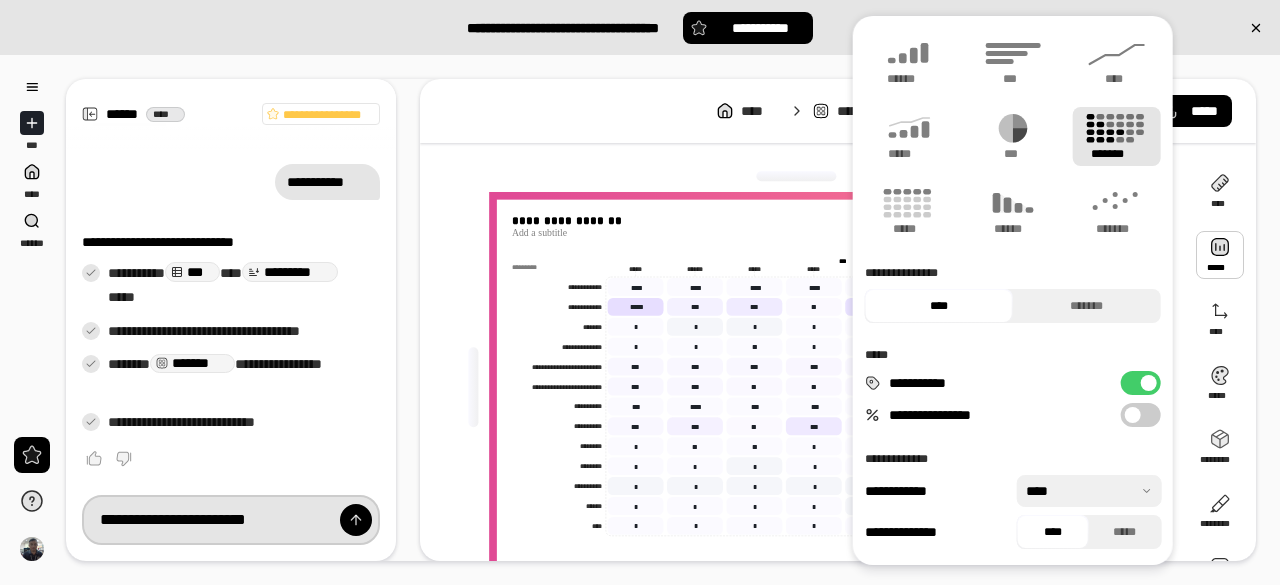 type on "**********" 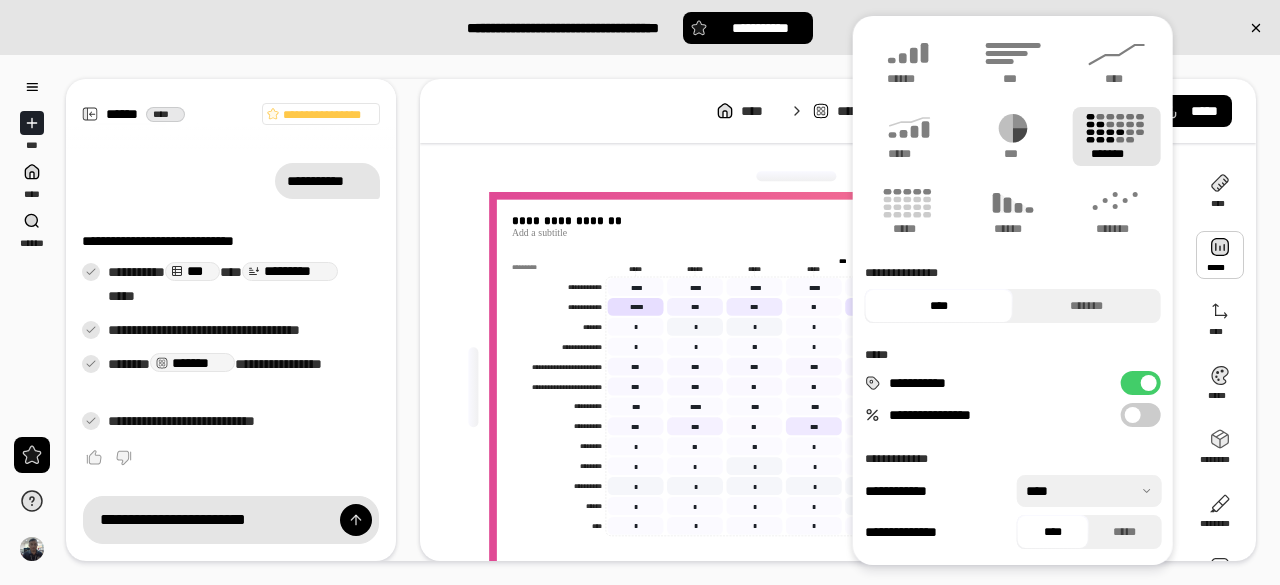 click at bounding box center (1220, 255) 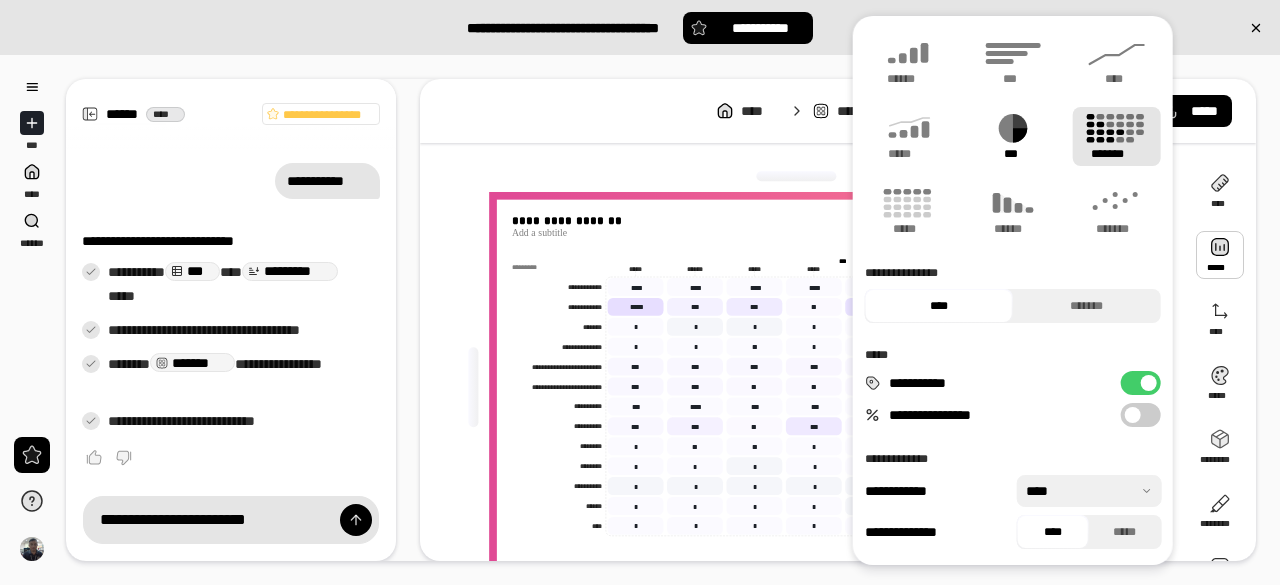click 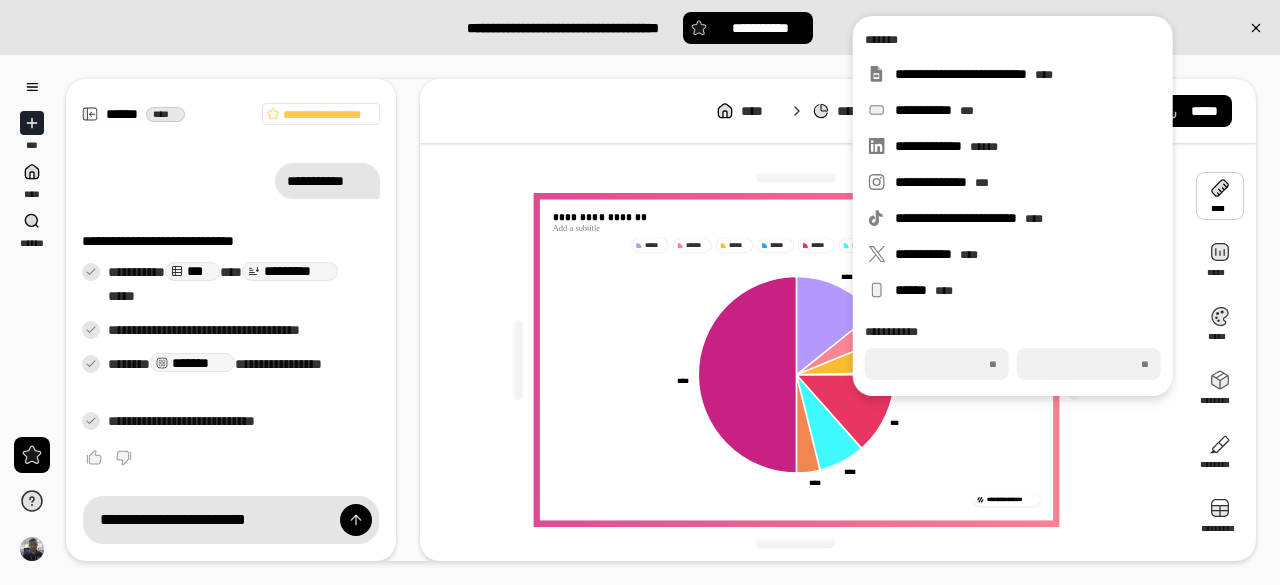 click on "[FIRST] [LAST] [POSTAL_CODE] [STATE] [COUNTRY] [CITY] [STREET] [NUMBER] [PHONE] [EMAIL]" at bounding box center (838, 320) 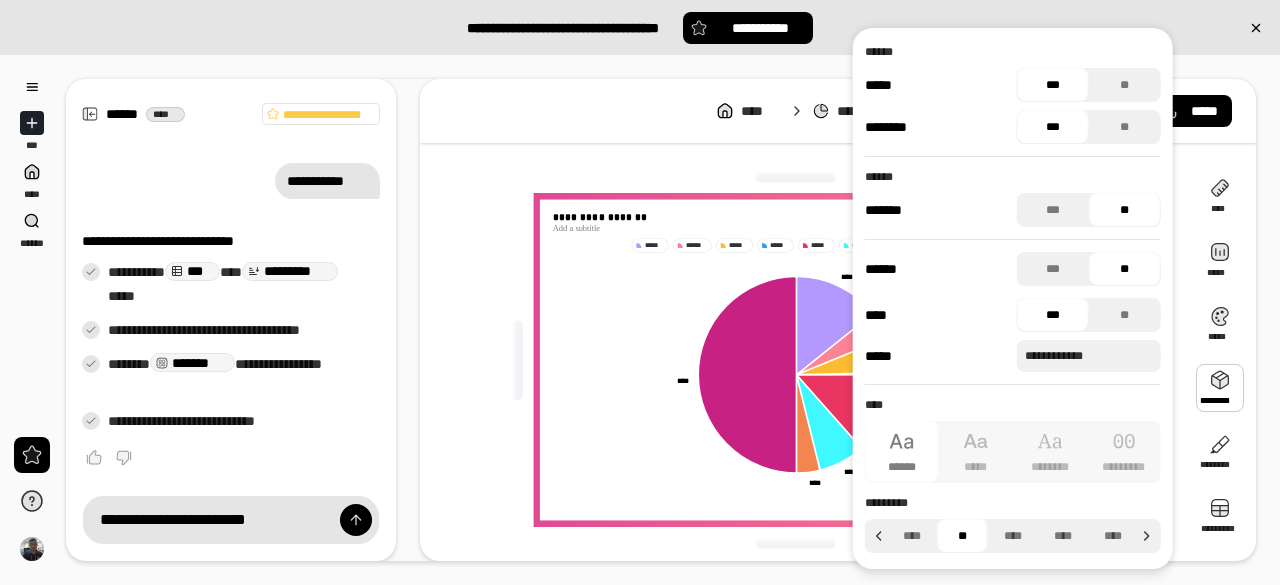 click at bounding box center (1220, 388) 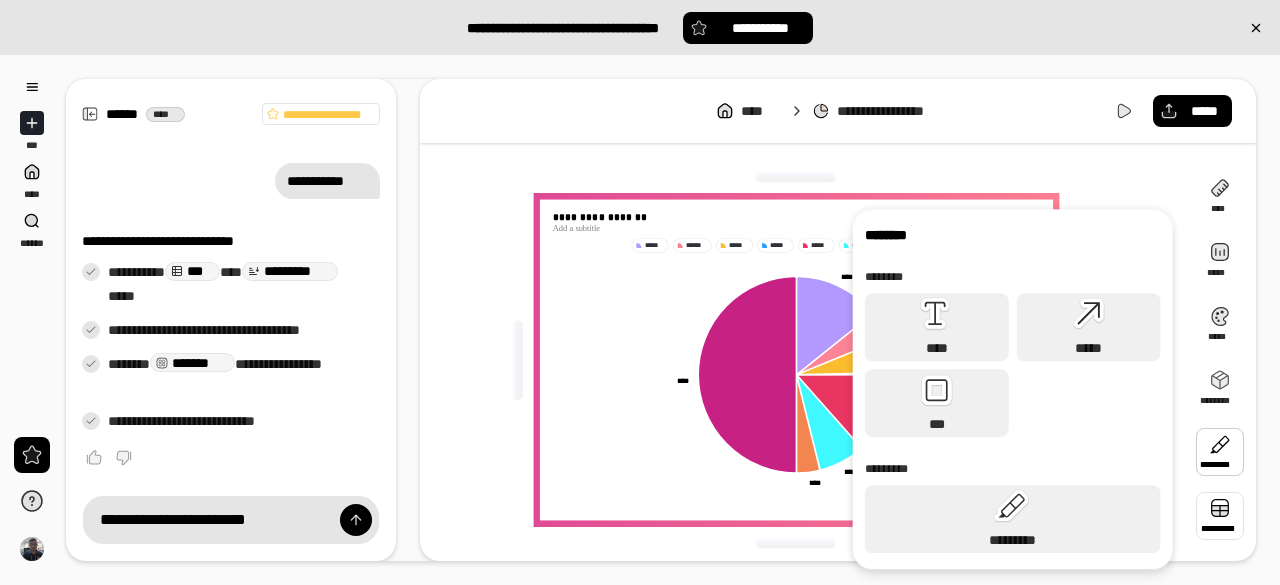 click at bounding box center (1220, 516) 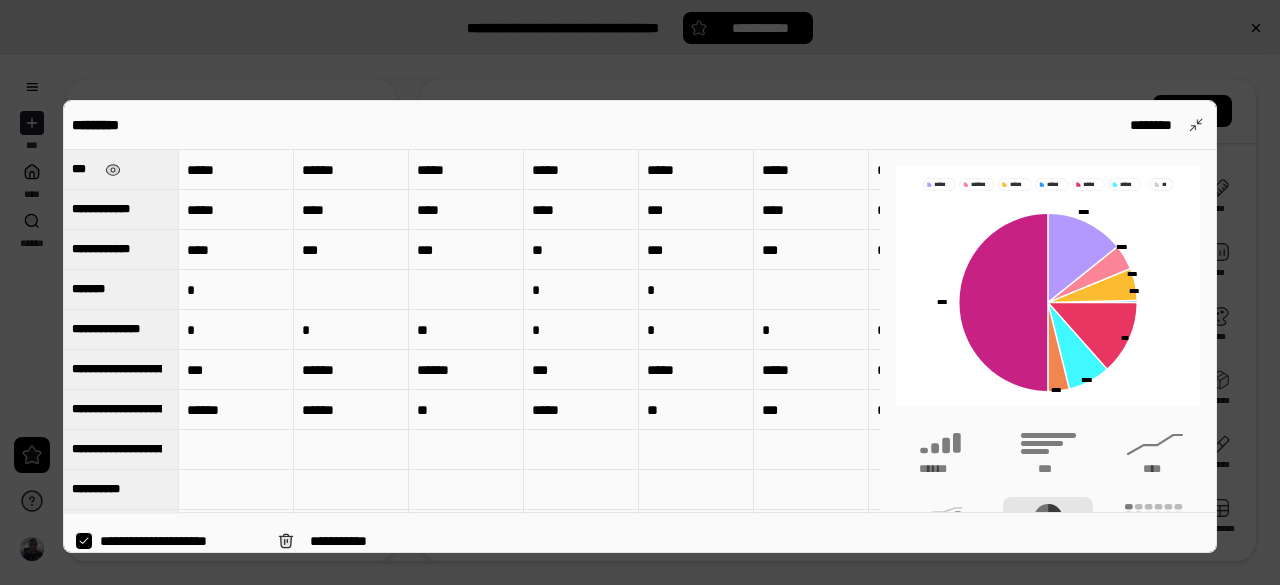 click on "***" at bounding box center [121, 169] 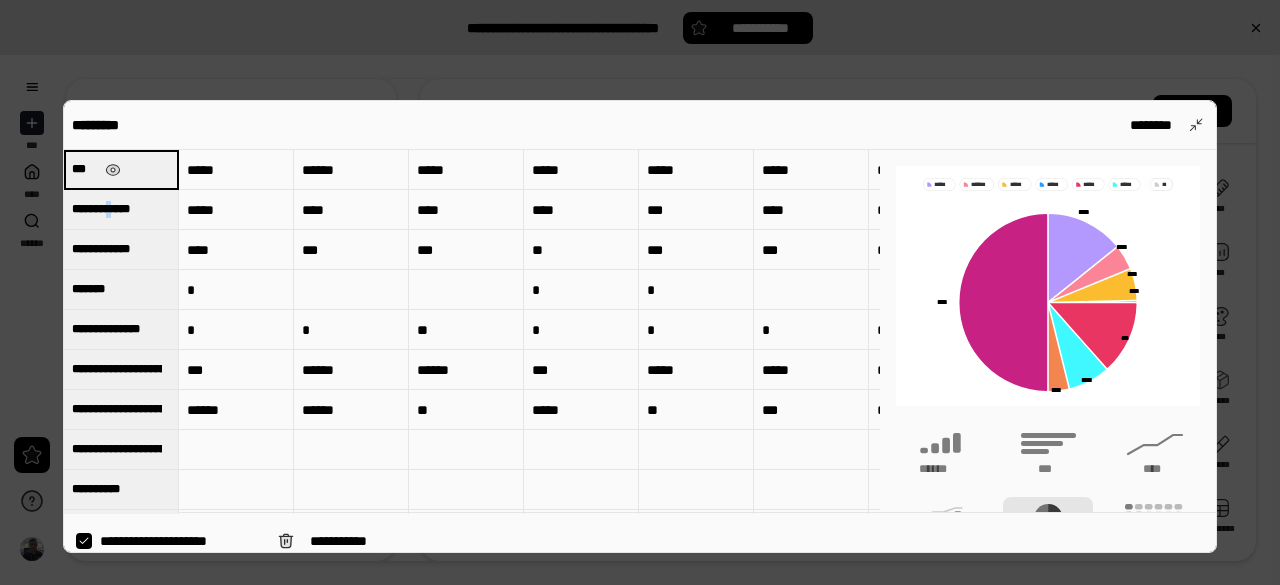 drag, startPoint x: 150, startPoint y: 181, endPoint x: 114, endPoint y: 217, distance: 50.91169 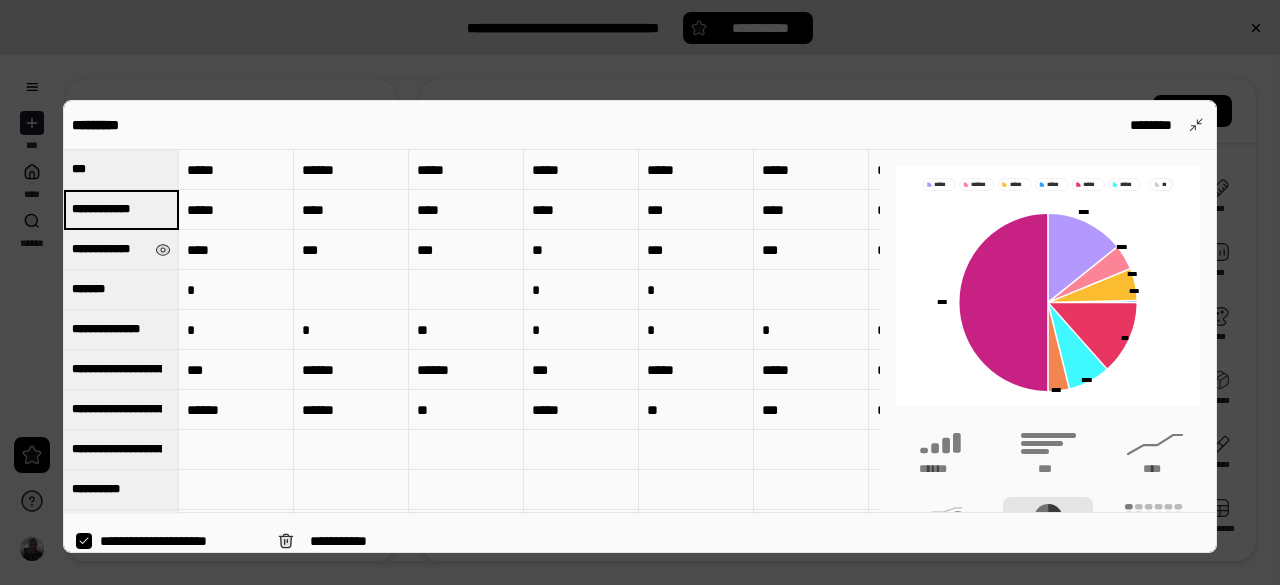 click on "**********" at bounding box center (109, 249) 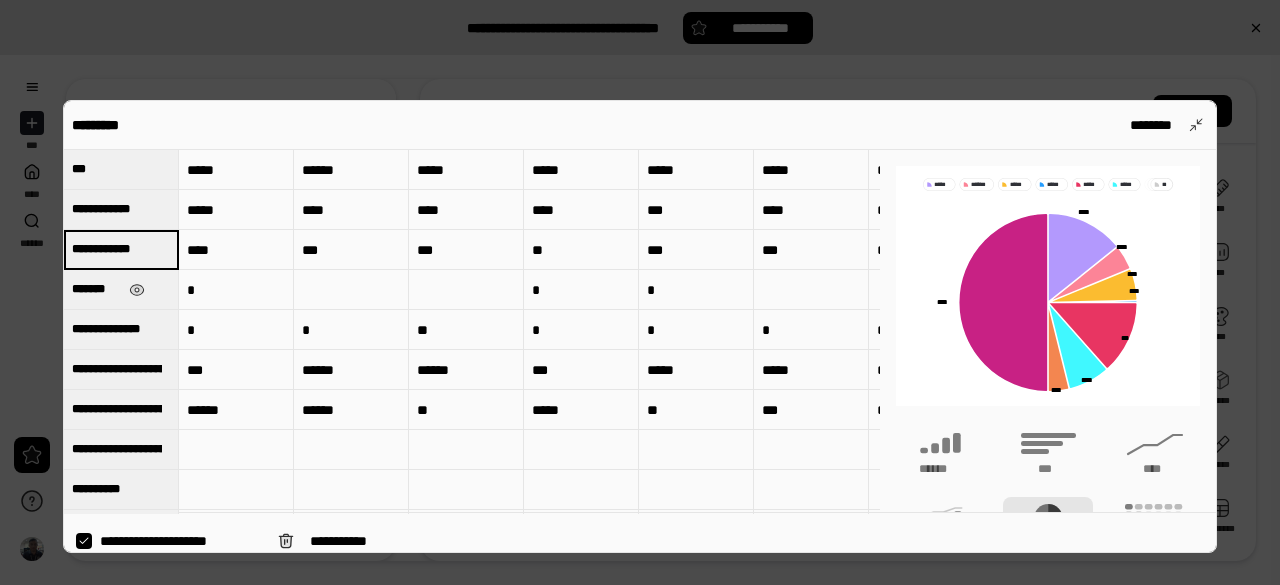 drag, startPoint x: 137, startPoint y: 297, endPoint x: 119, endPoint y: 283, distance: 22.803509 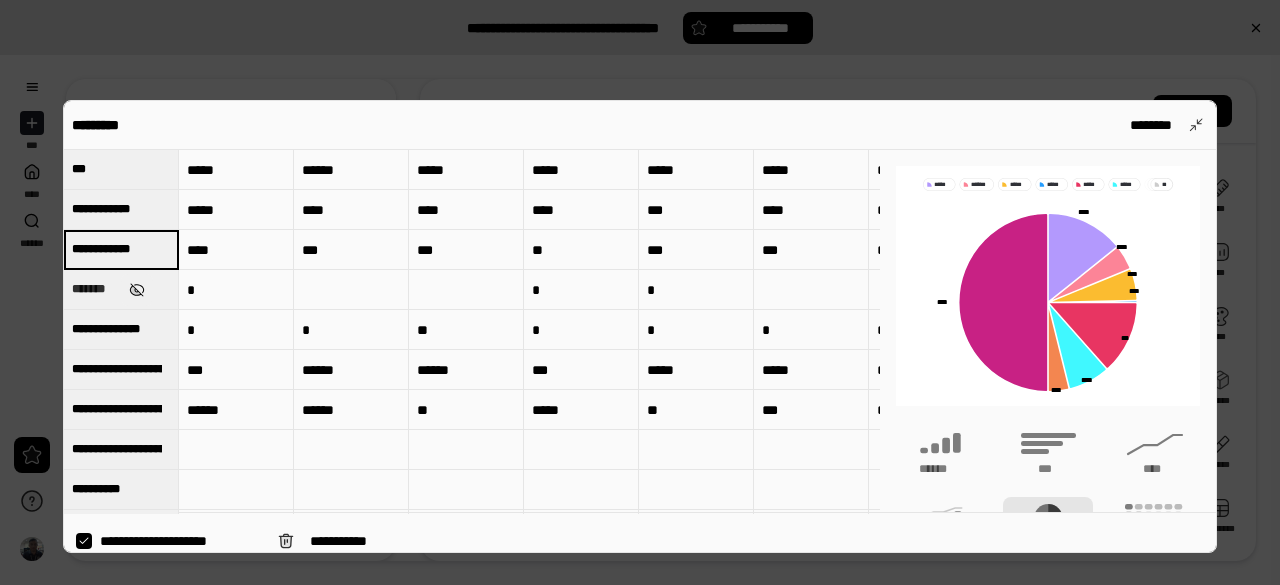 click at bounding box center [137, 290] 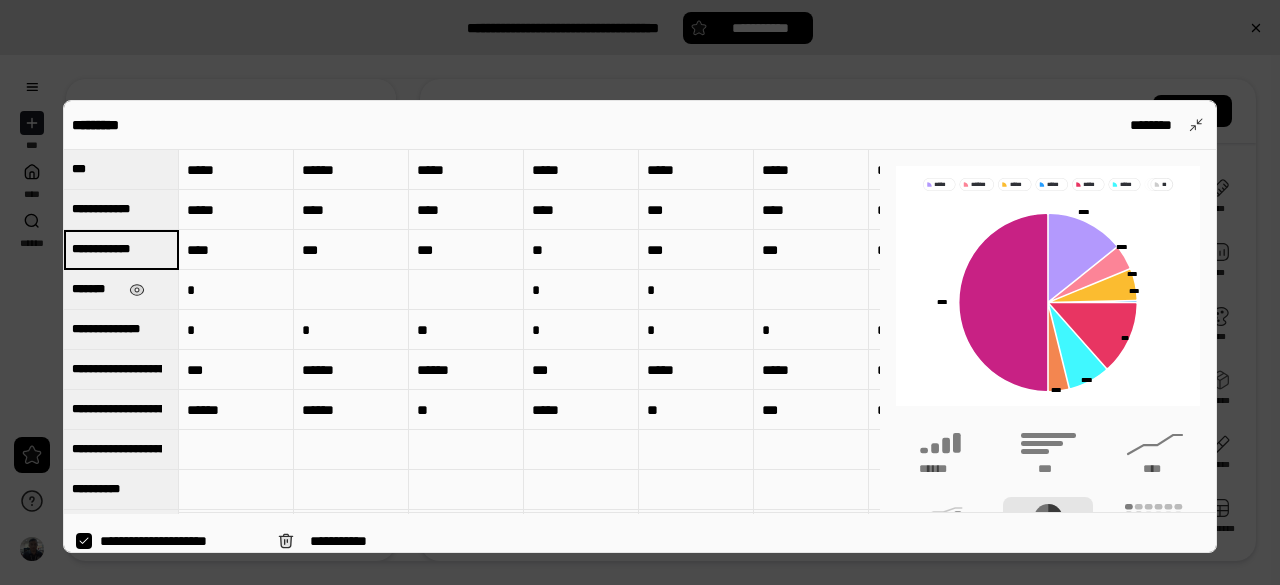 click on "*******" at bounding box center (96, 289) 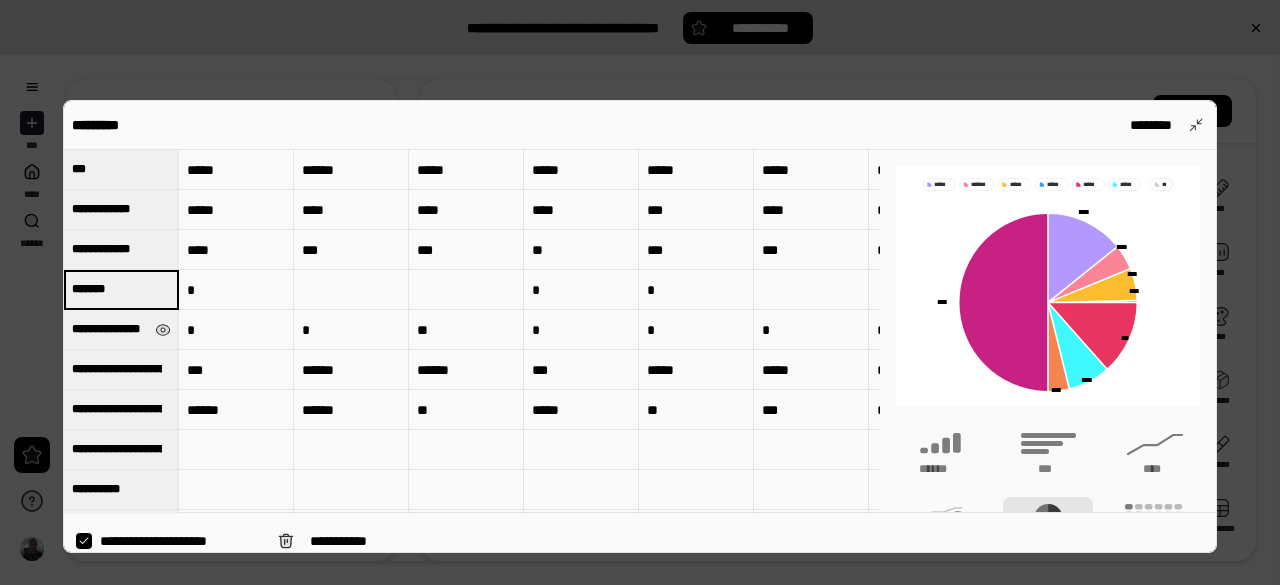 click on "**********" at bounding box center [109, 329] 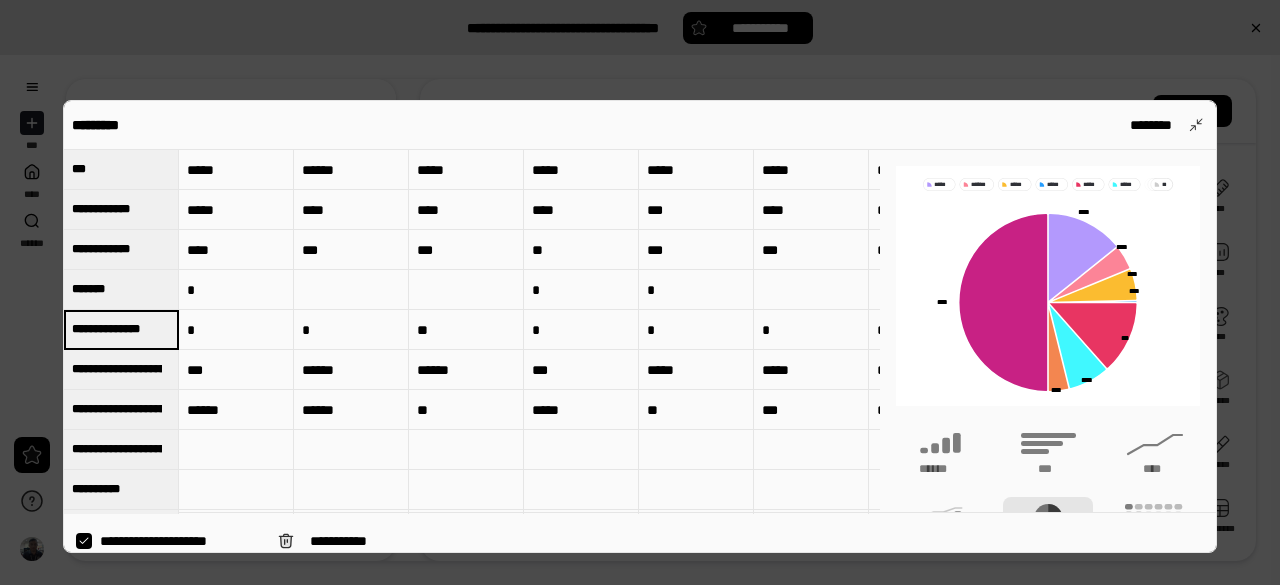click at bounding box center [640, 292] 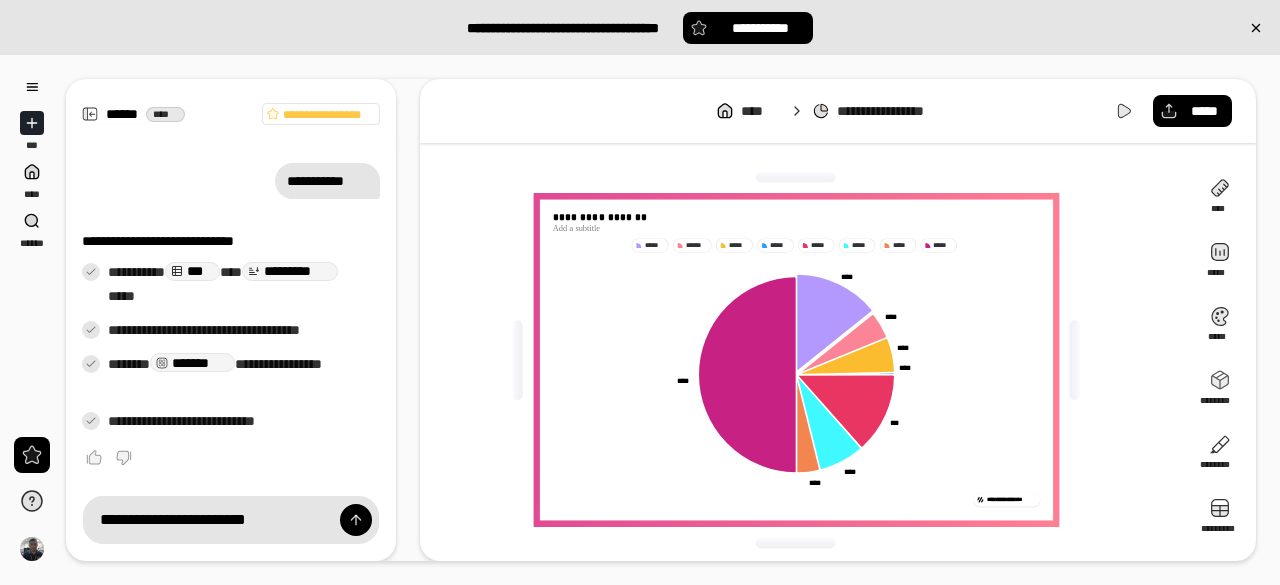 drag, startPoint x: 1122, startPoint y: 111, endPoint x: 1125, endPoint y: 197, distance: 86.05231 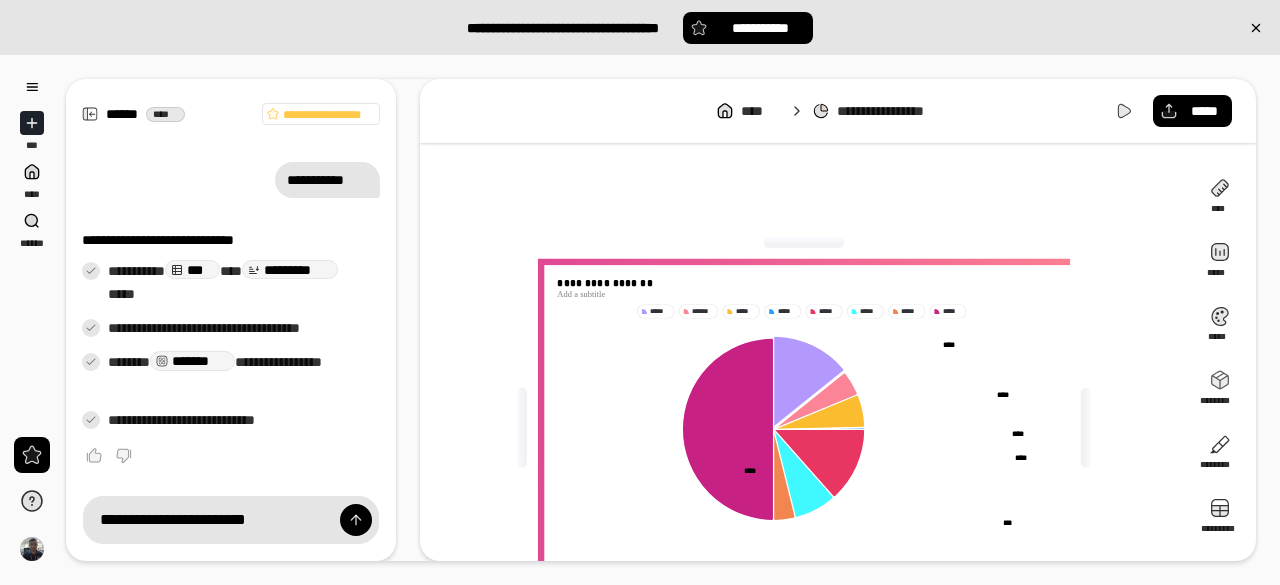 scroll, scrollTop: 20, scrollLeft: 0, axis: vertical 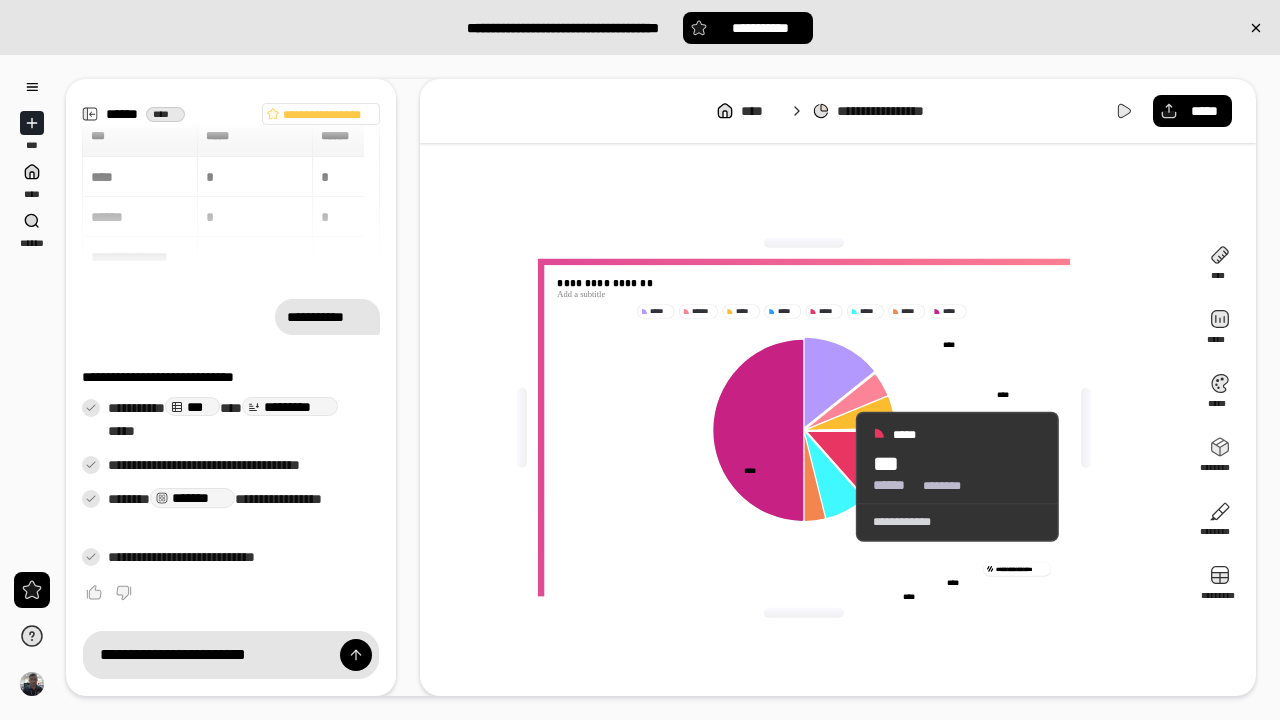 click 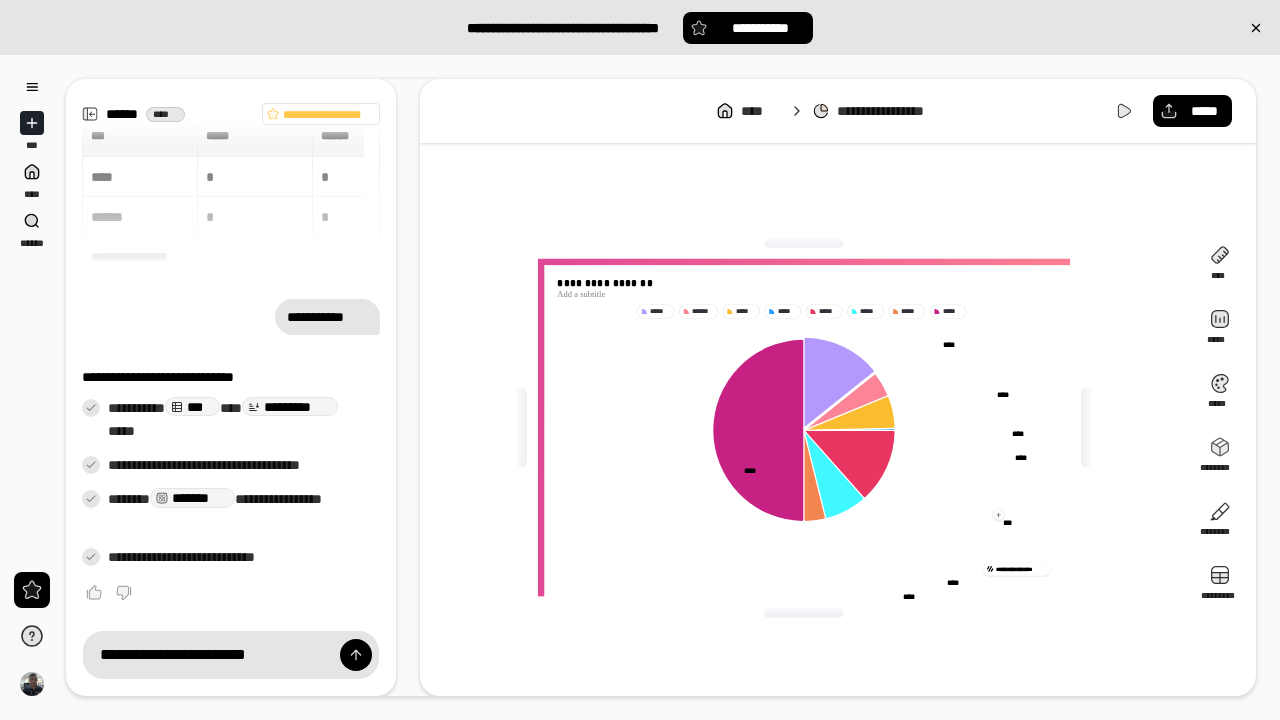 click 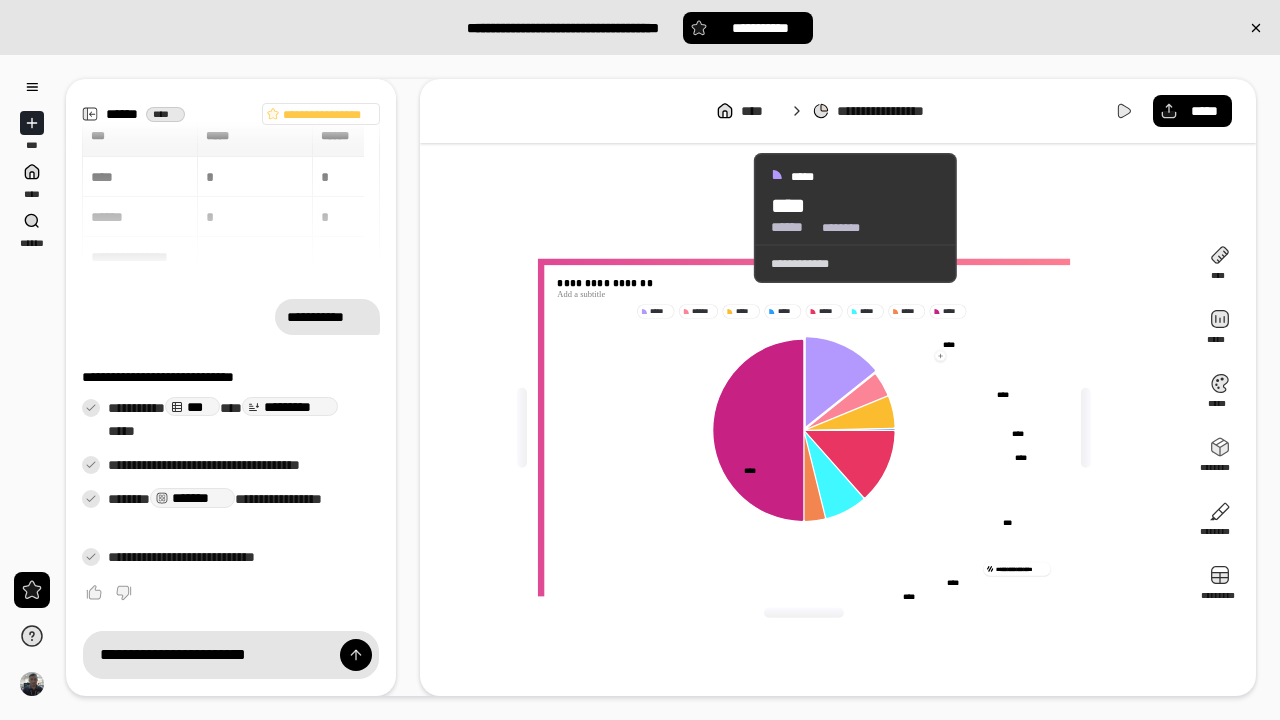 click 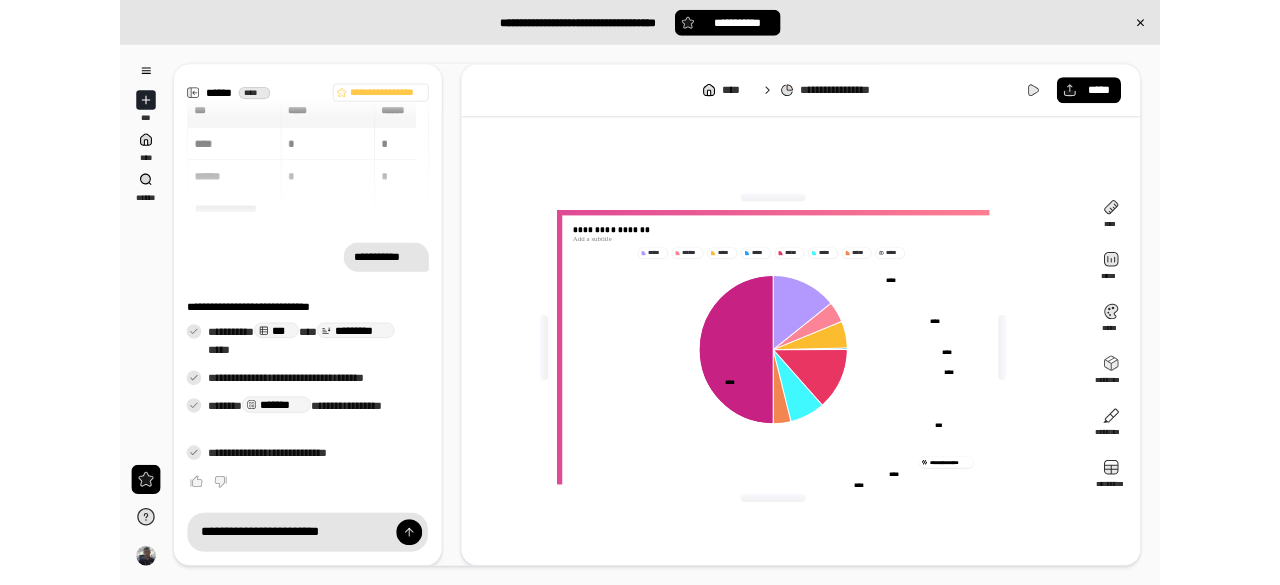 scroll, scrollTop: 155, scrollLeft: 0, axis: vertical 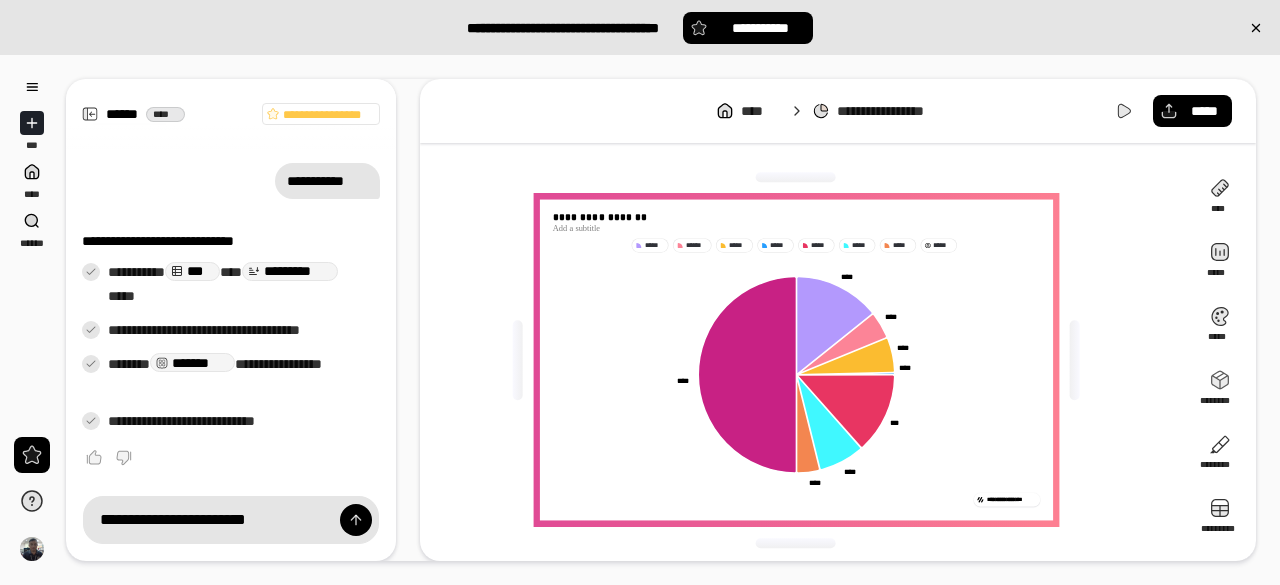 click on "**********" at bounding box center (838, 111) 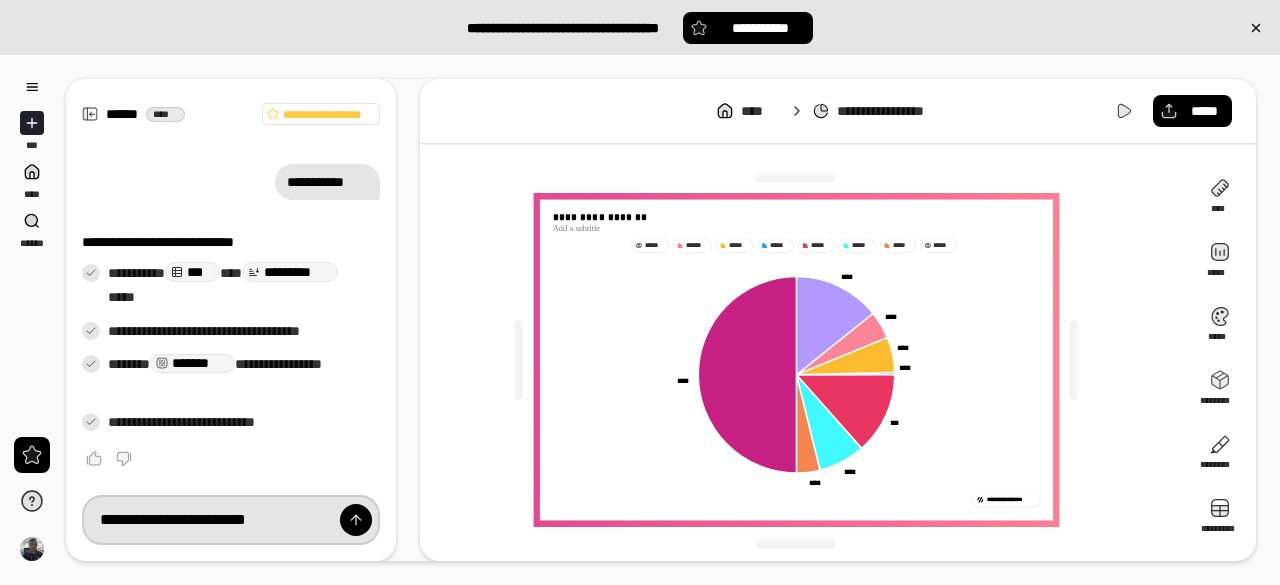 click on "**********" at bounding box center (231, 520) 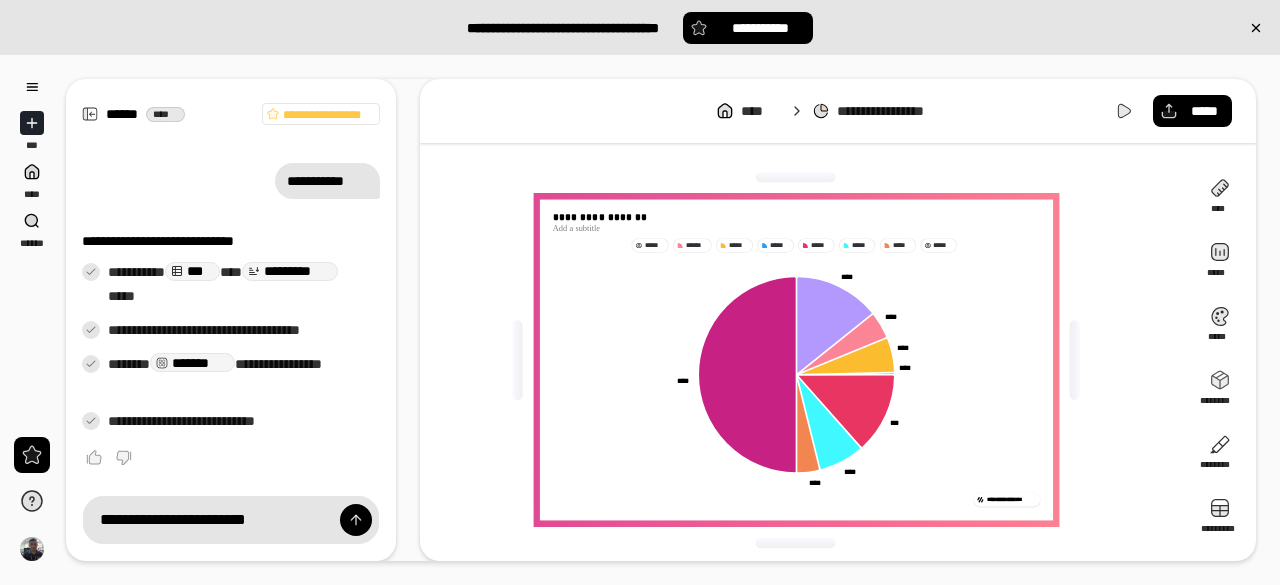 click on "**********" at bounding box center [838, 111] 